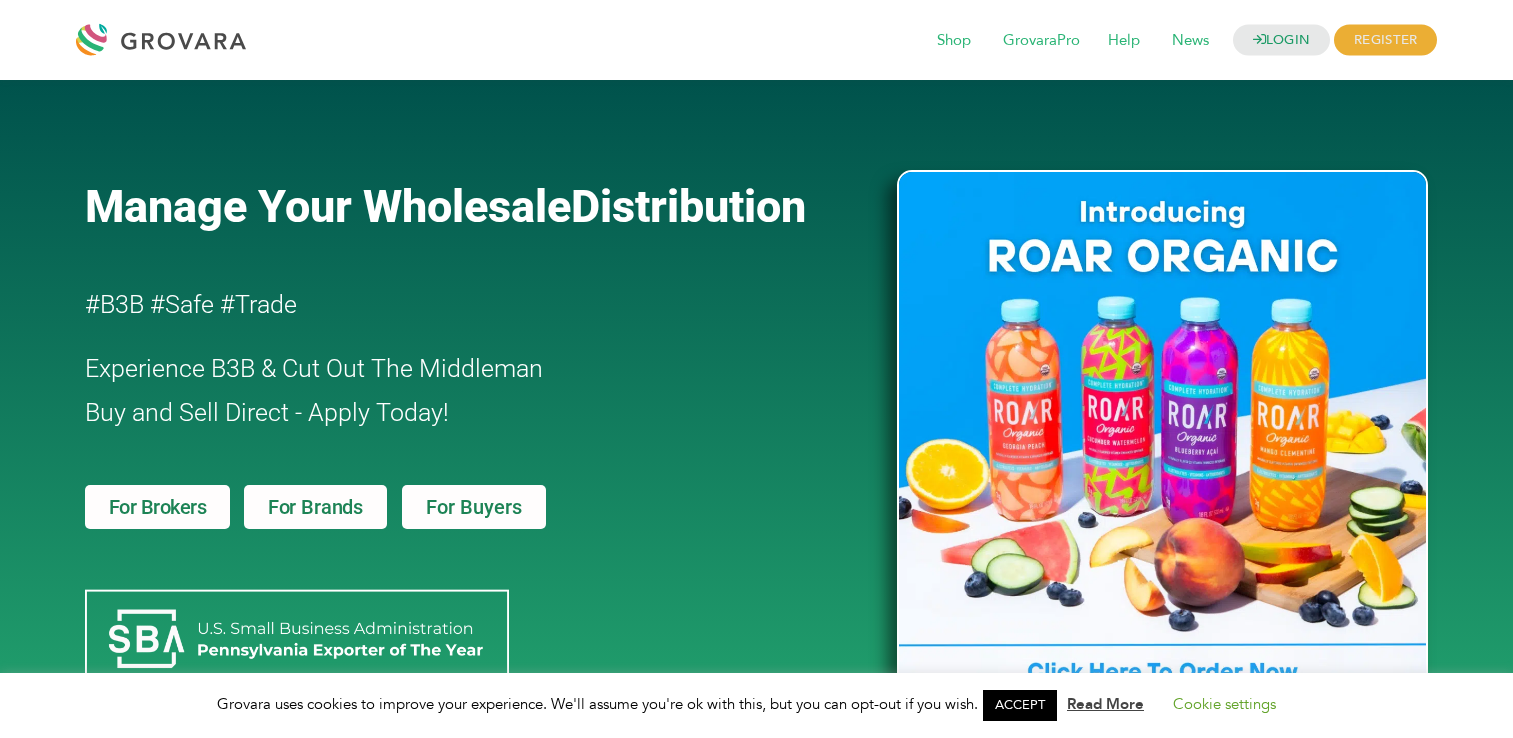 scroll, scrollTop: 0, scrollLeft: 0, axis: both 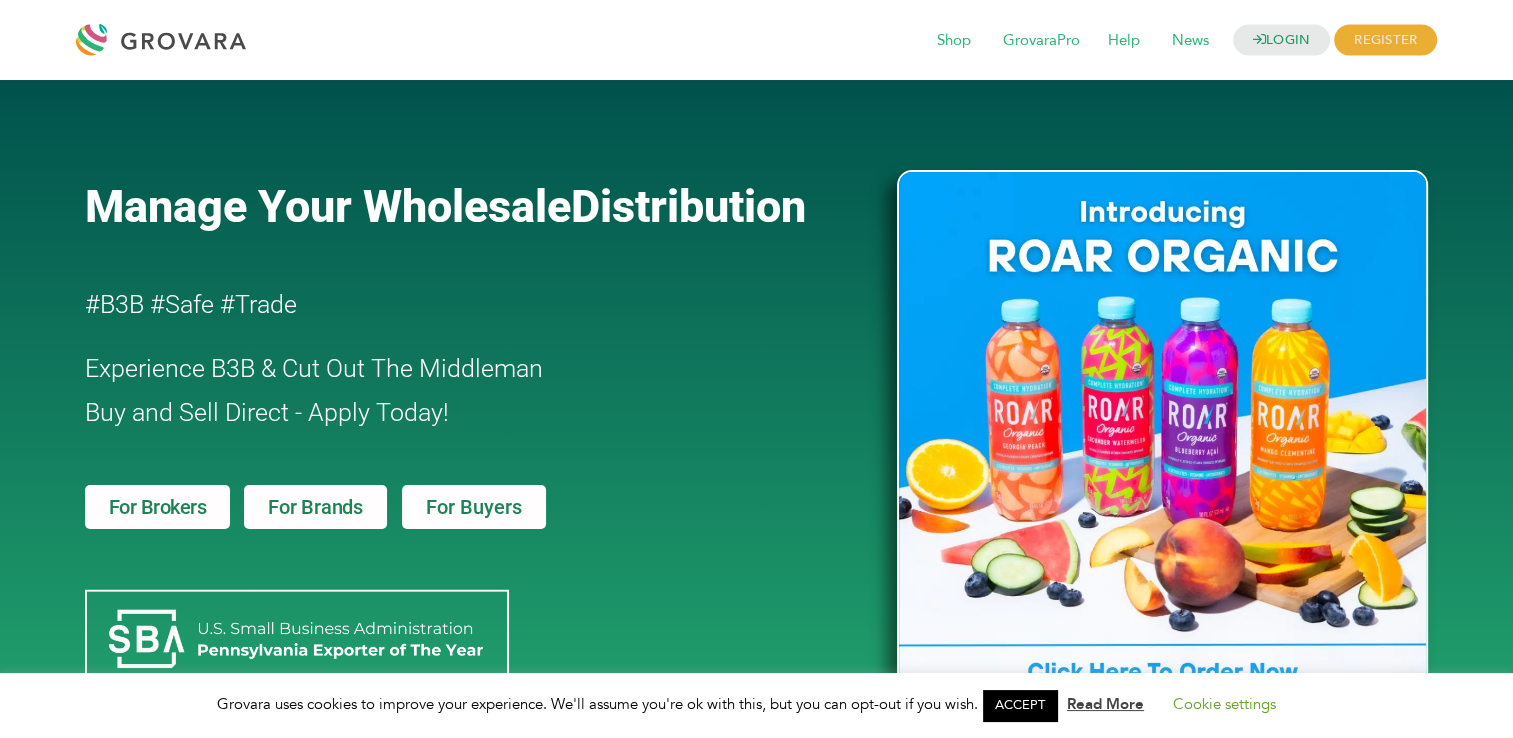click on "ACCEPT" at bounding box center [1020, 705] 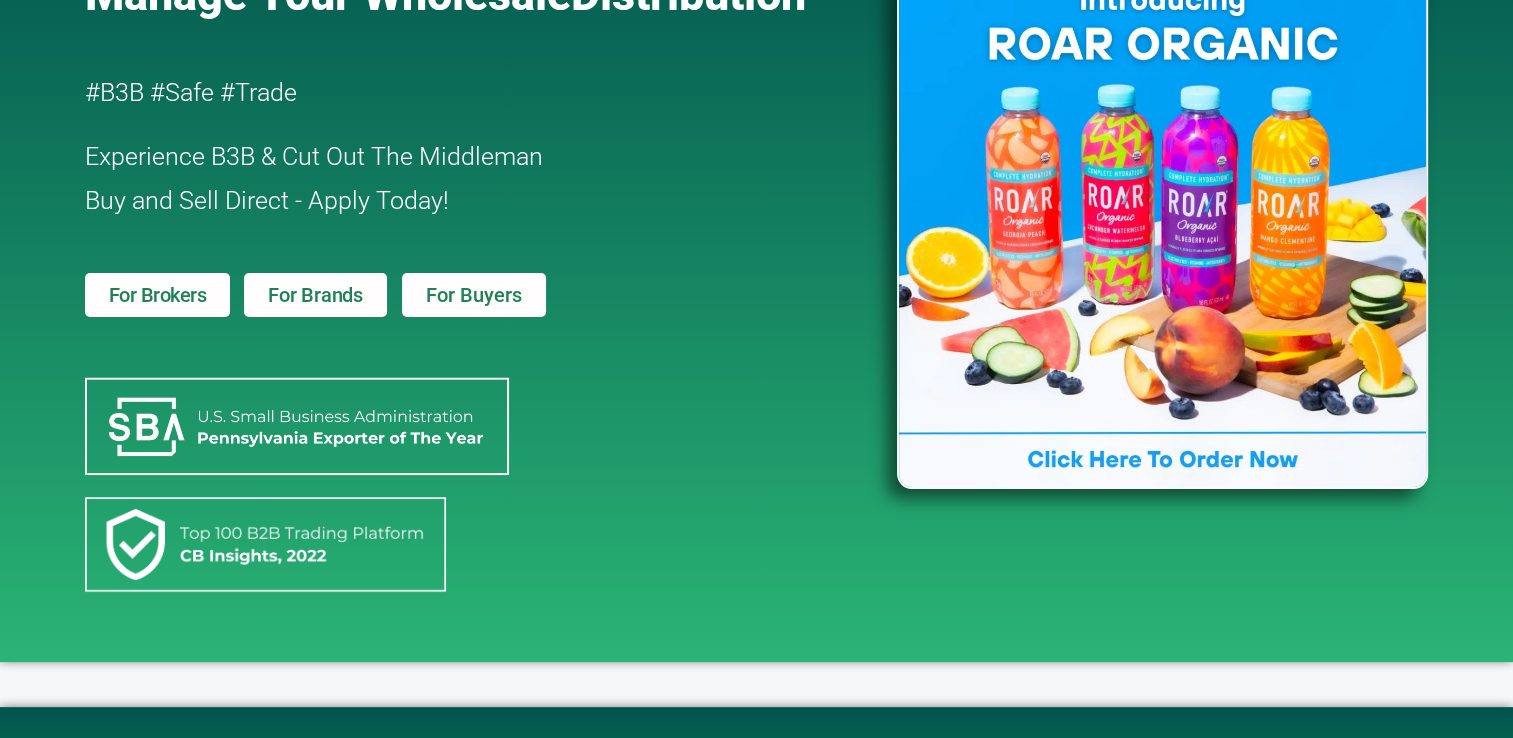 scroll, scrollTop: 200, scrollLeft: 0, axis: vertical 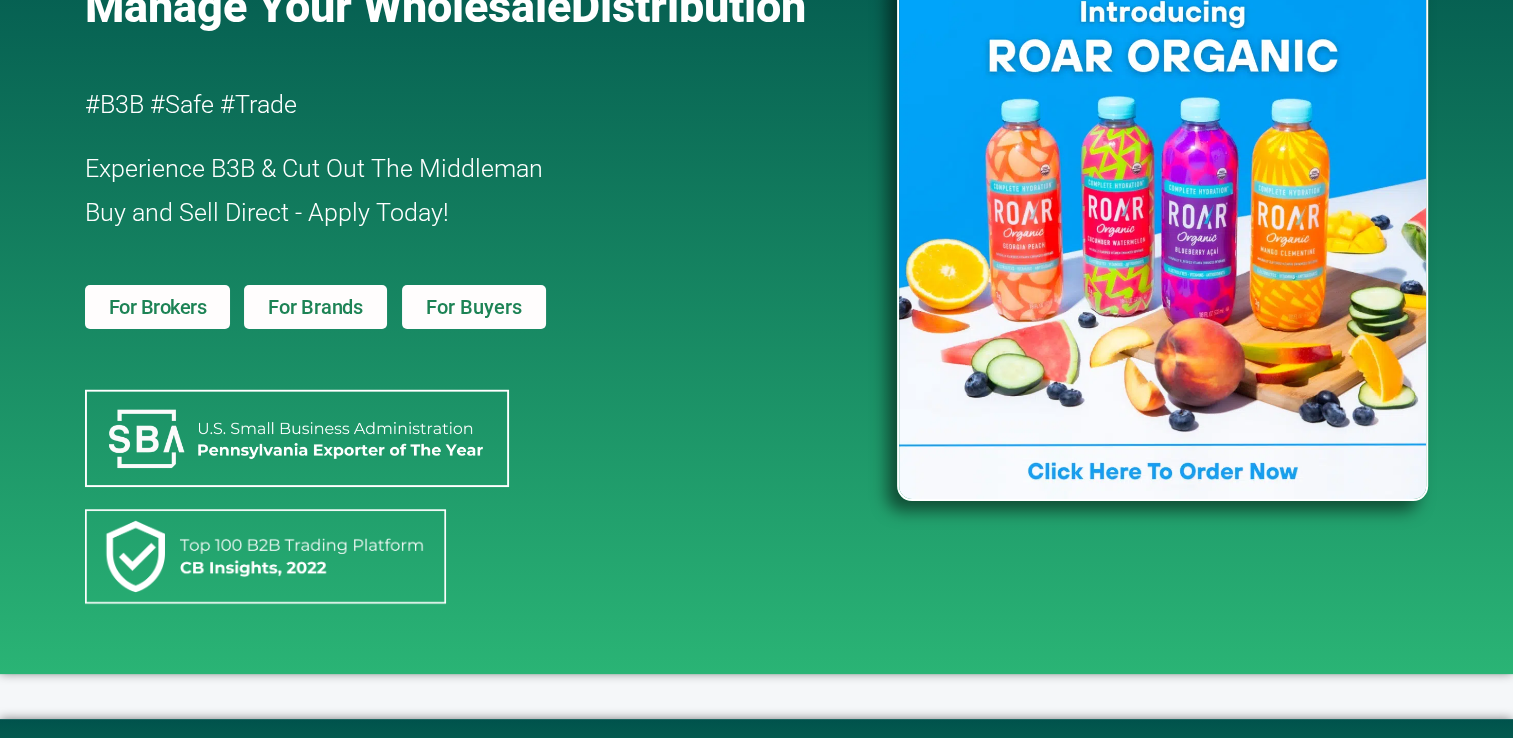click at bounding box center [1162, 235] 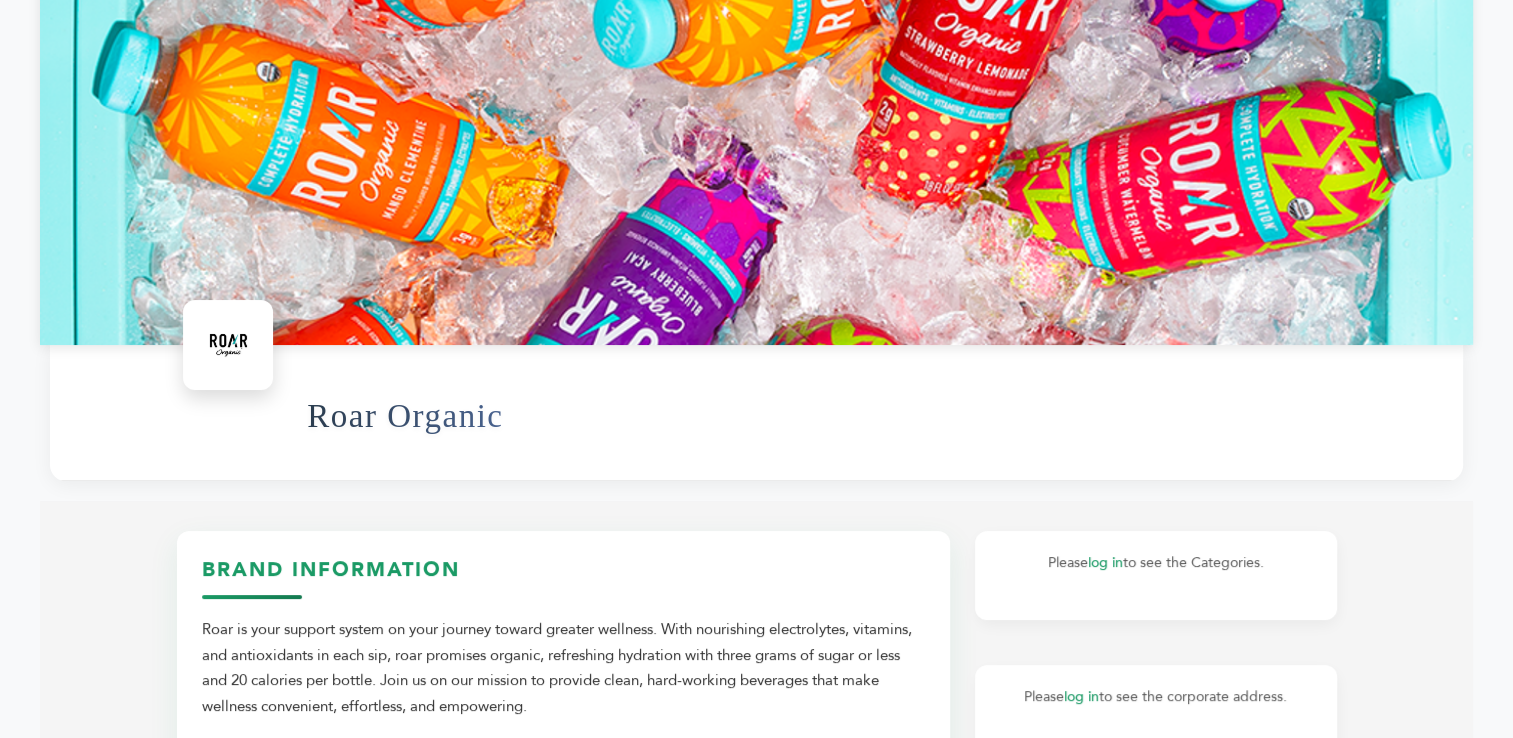 scroll, scrollTop: 600, scrollLeft: 0, axis: vertical 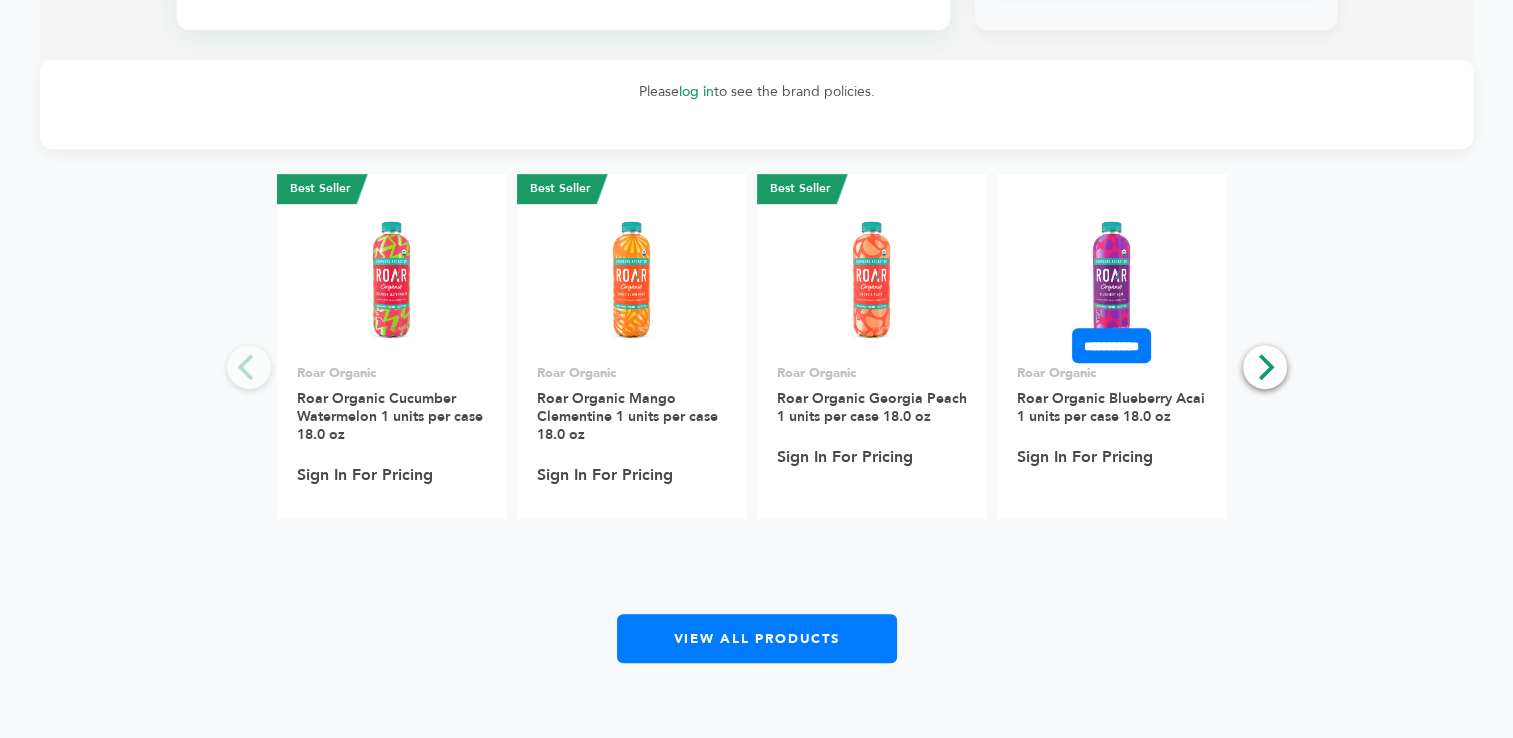 drag, startPoint x: 180, startPoint y: 389, endPoint x: 1322, endPoint y: 425, distance: 1142.5673 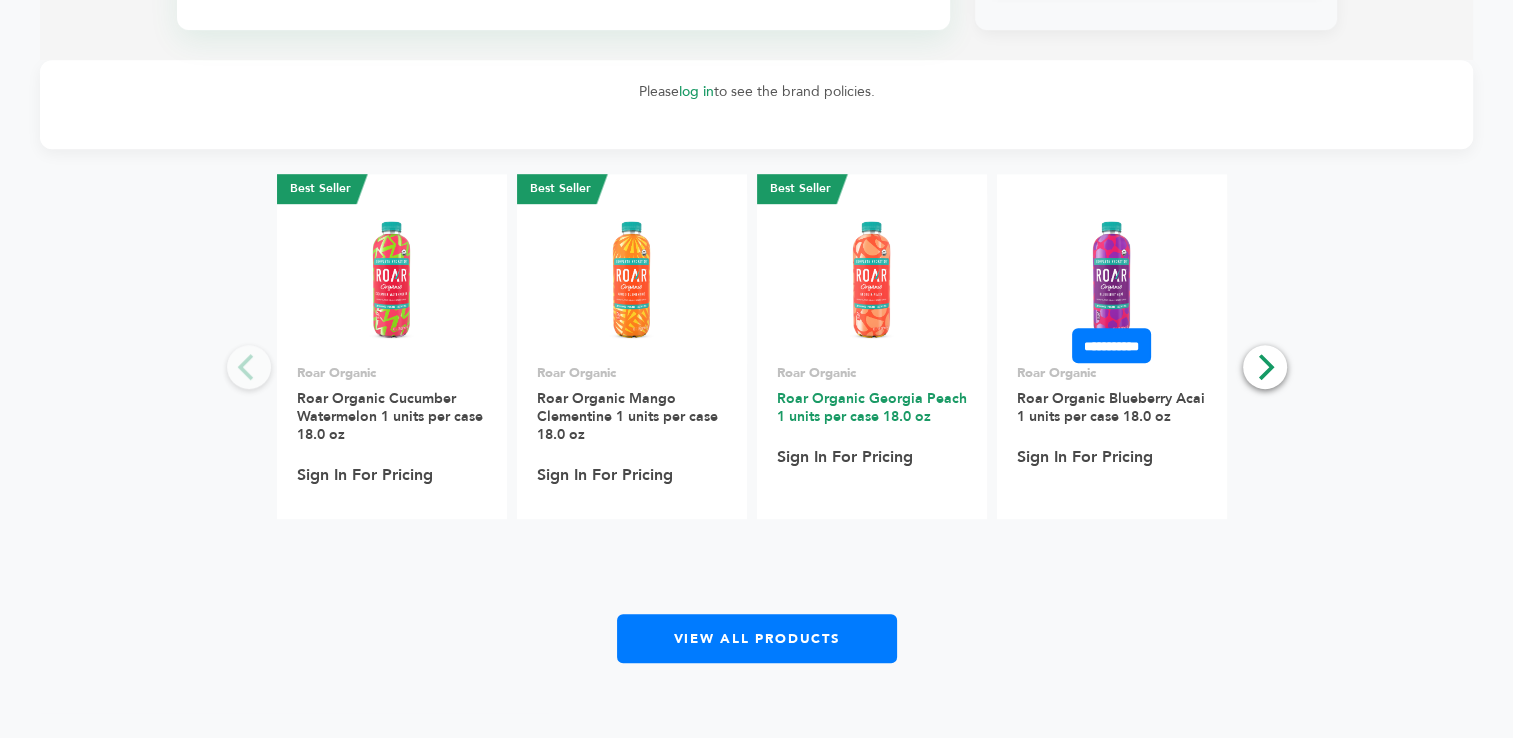 drag, startPoint x: 1294, startPoint y: 413, endPoint x: 896, endPoint y: 402, distance: 398.15198 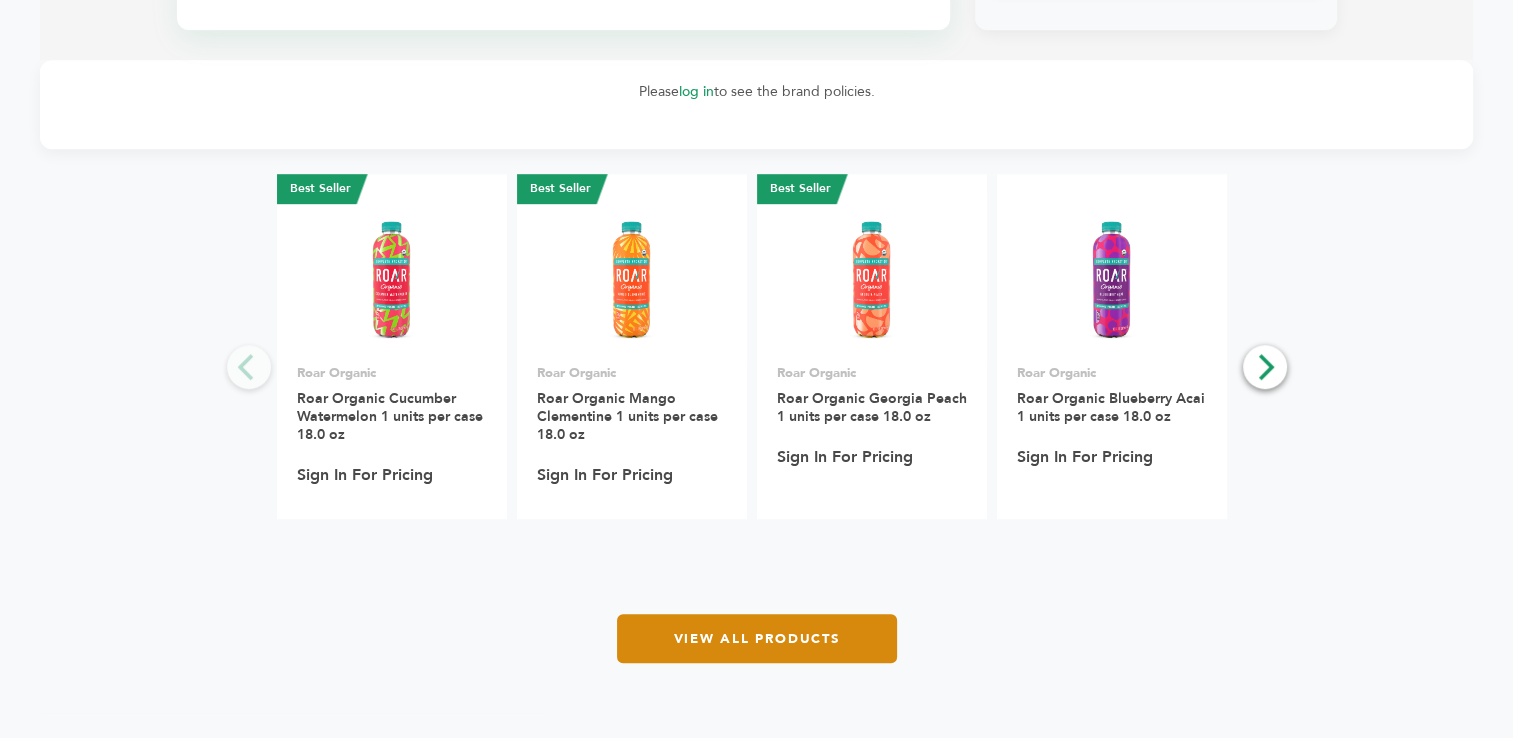 click on "View All Products" at bounding box center (757, 638) 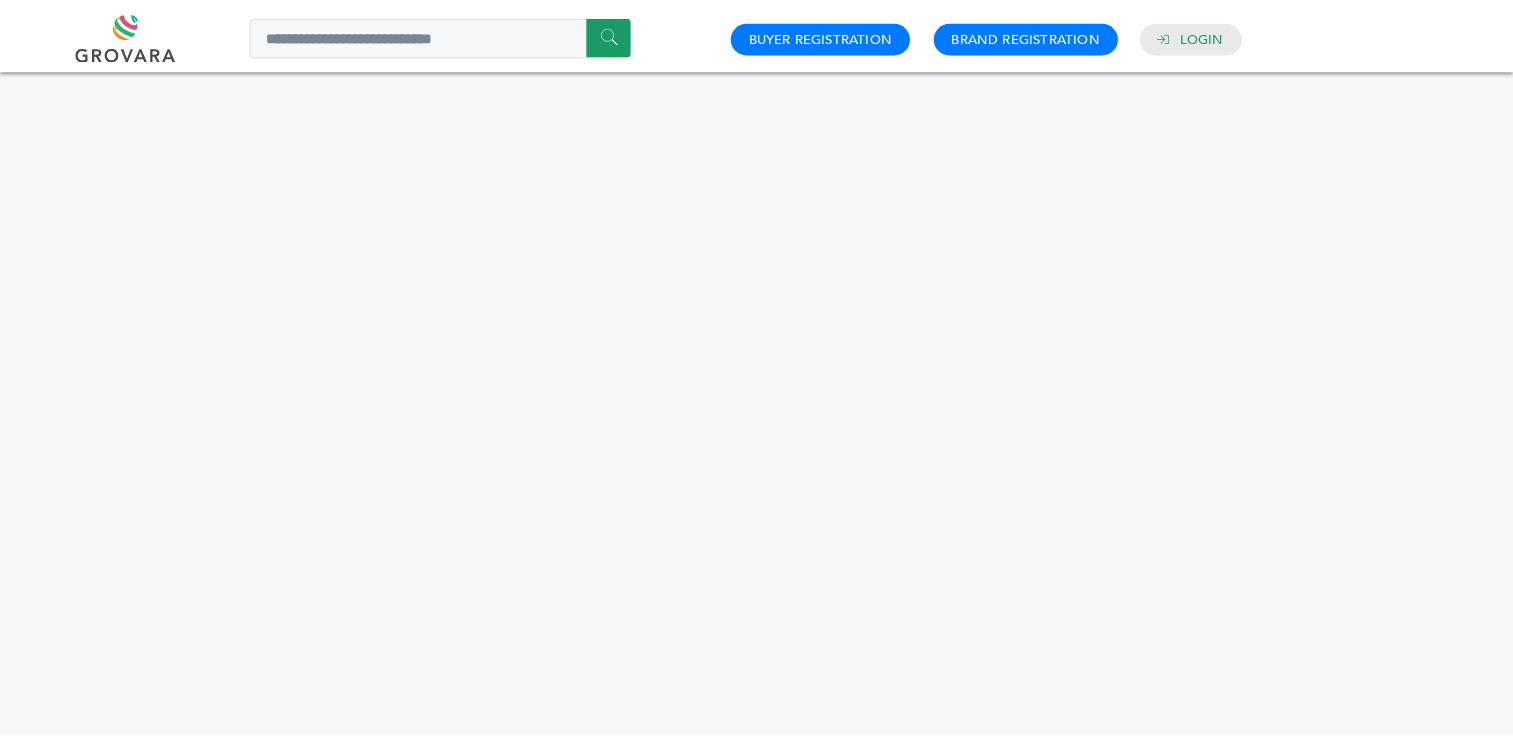 scroll, scrollTop: 0, scrollLeft: 0, axis: both 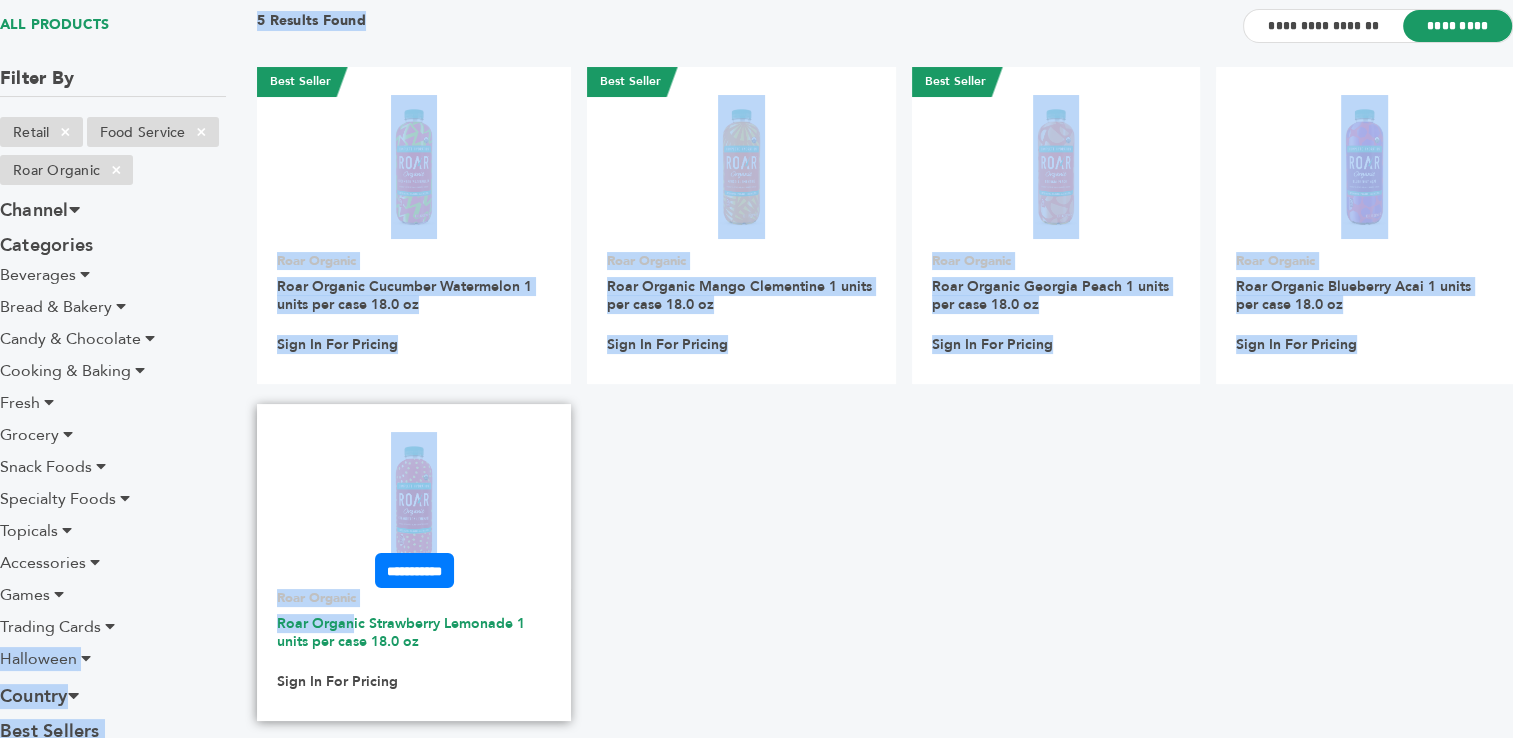 drag, startPoint x: 228, startPoint y: 613, endPoint x: 350, endPoint y: 617, distance: 122.06556 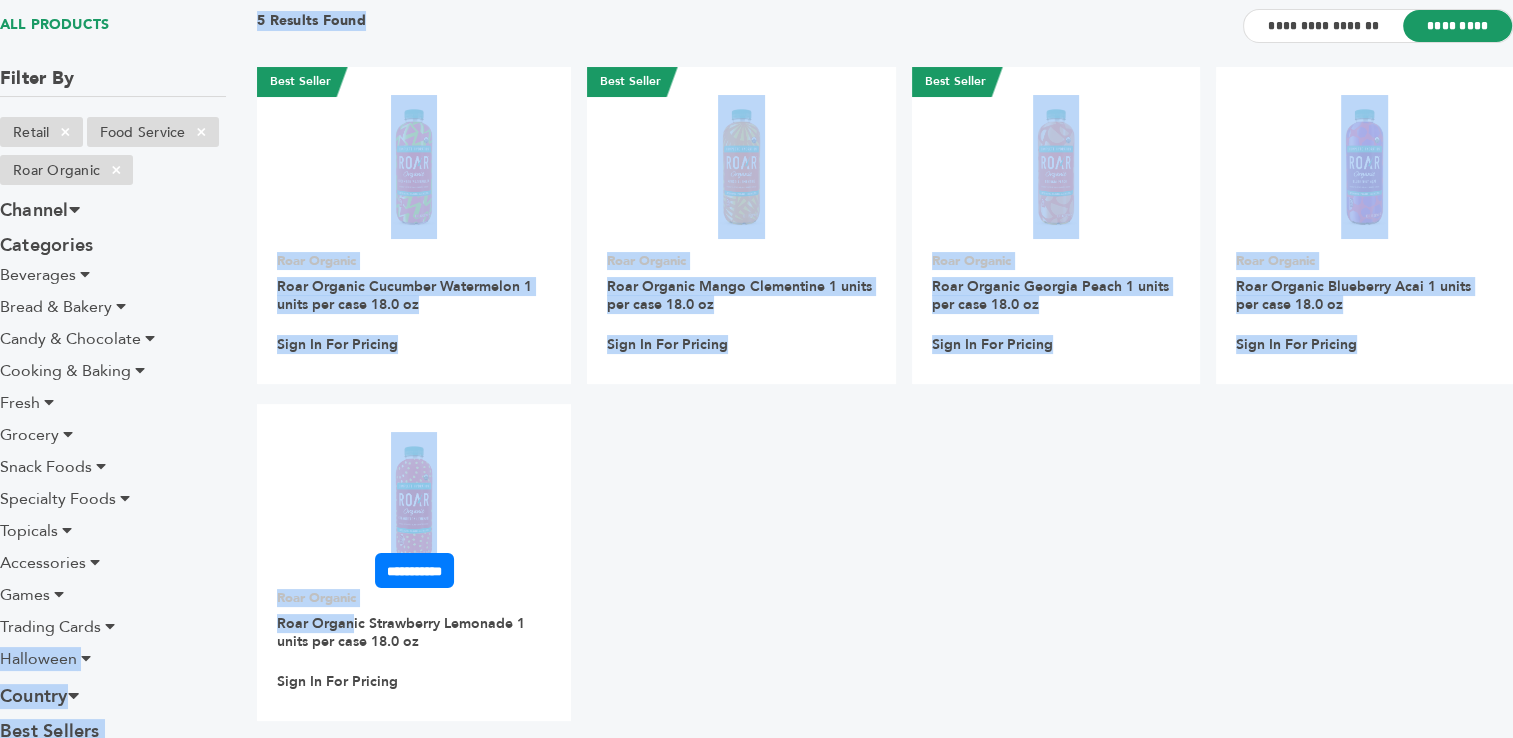 click on "**********" at bounding box center (885, 404) 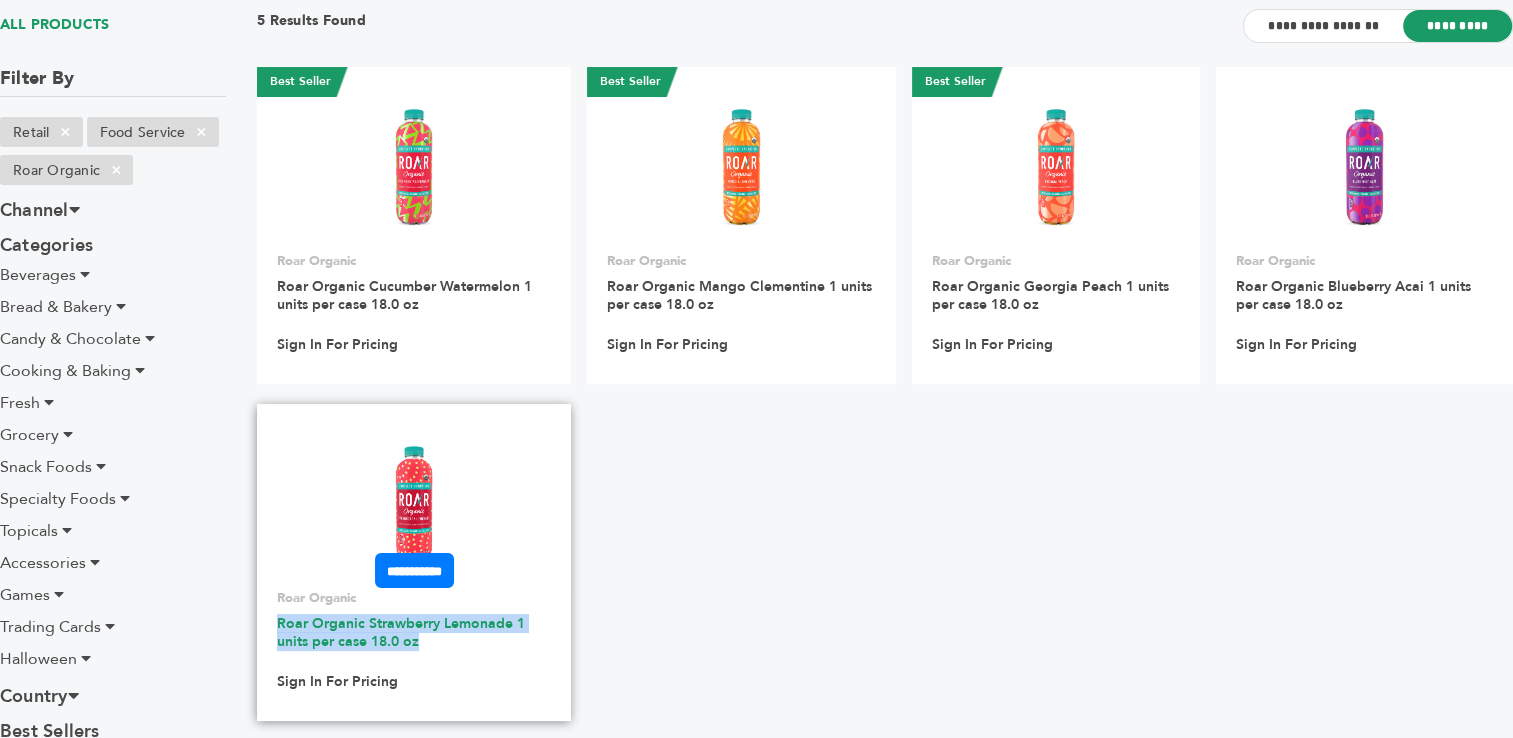 drag, startPoint x: 611, startPoint y: 638, endPoint x: 281, endPoint y: 628, distance: 330.1515 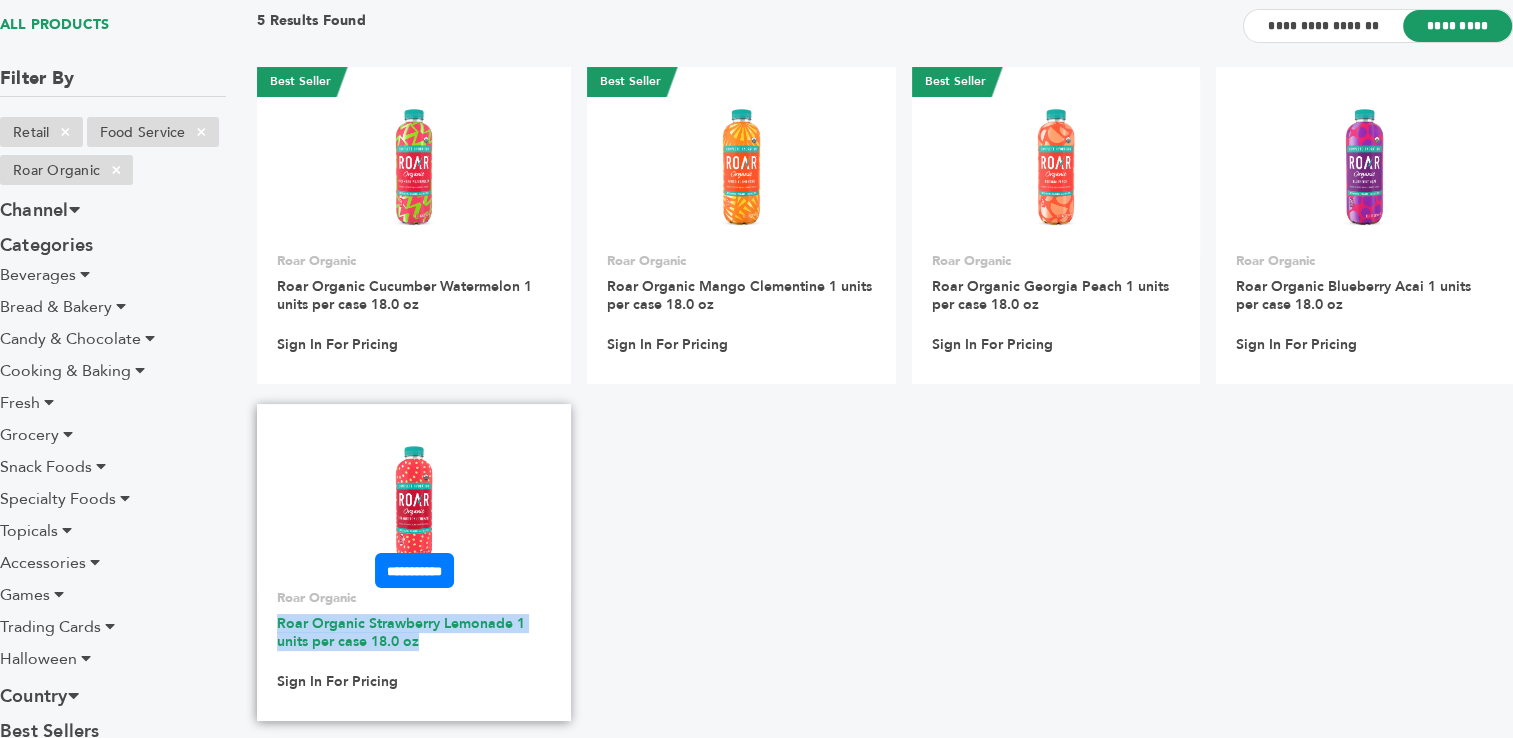 click on "**********" at bounding box center [885, 404] 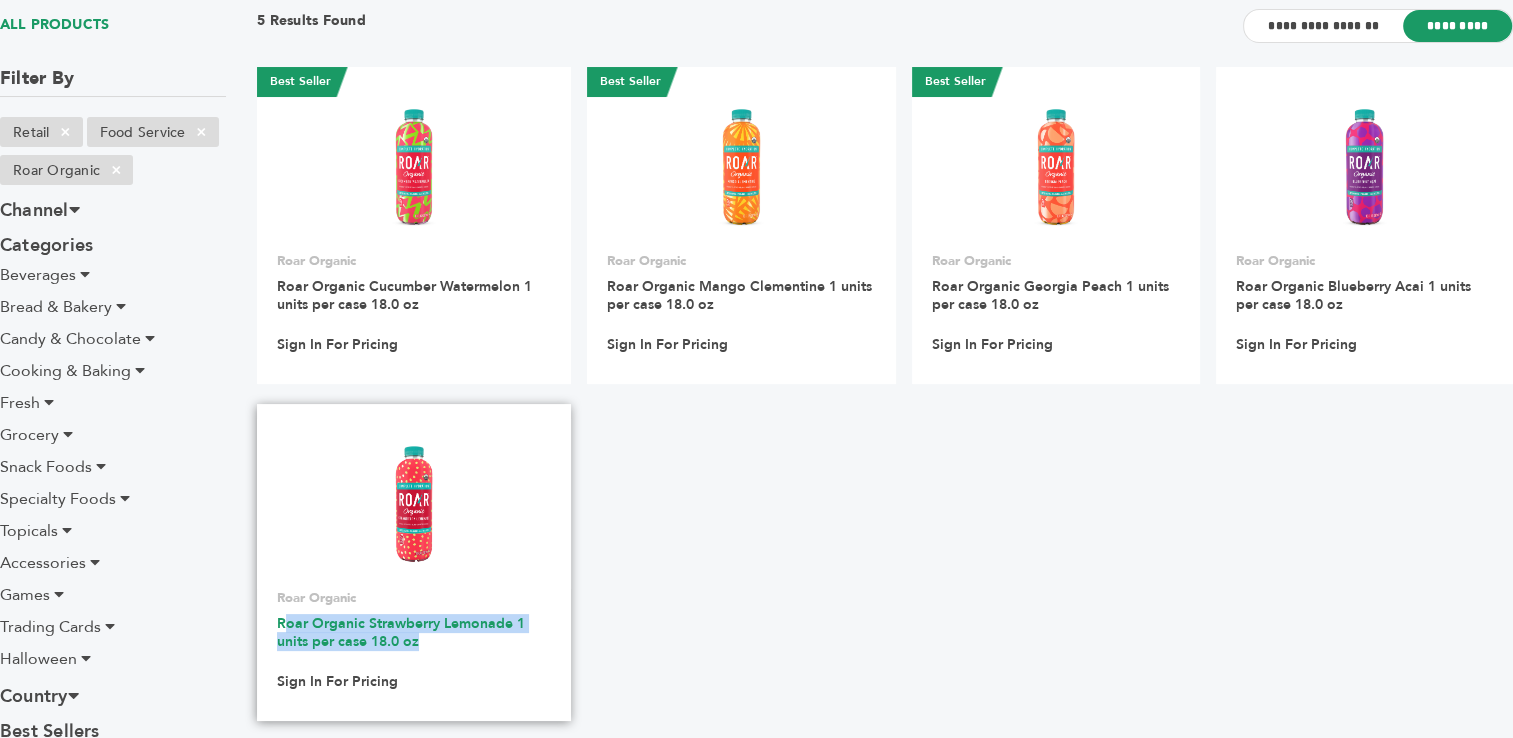 copy on "oar Organic Strawberry Lemonade 1 units per case 18.0 oz" 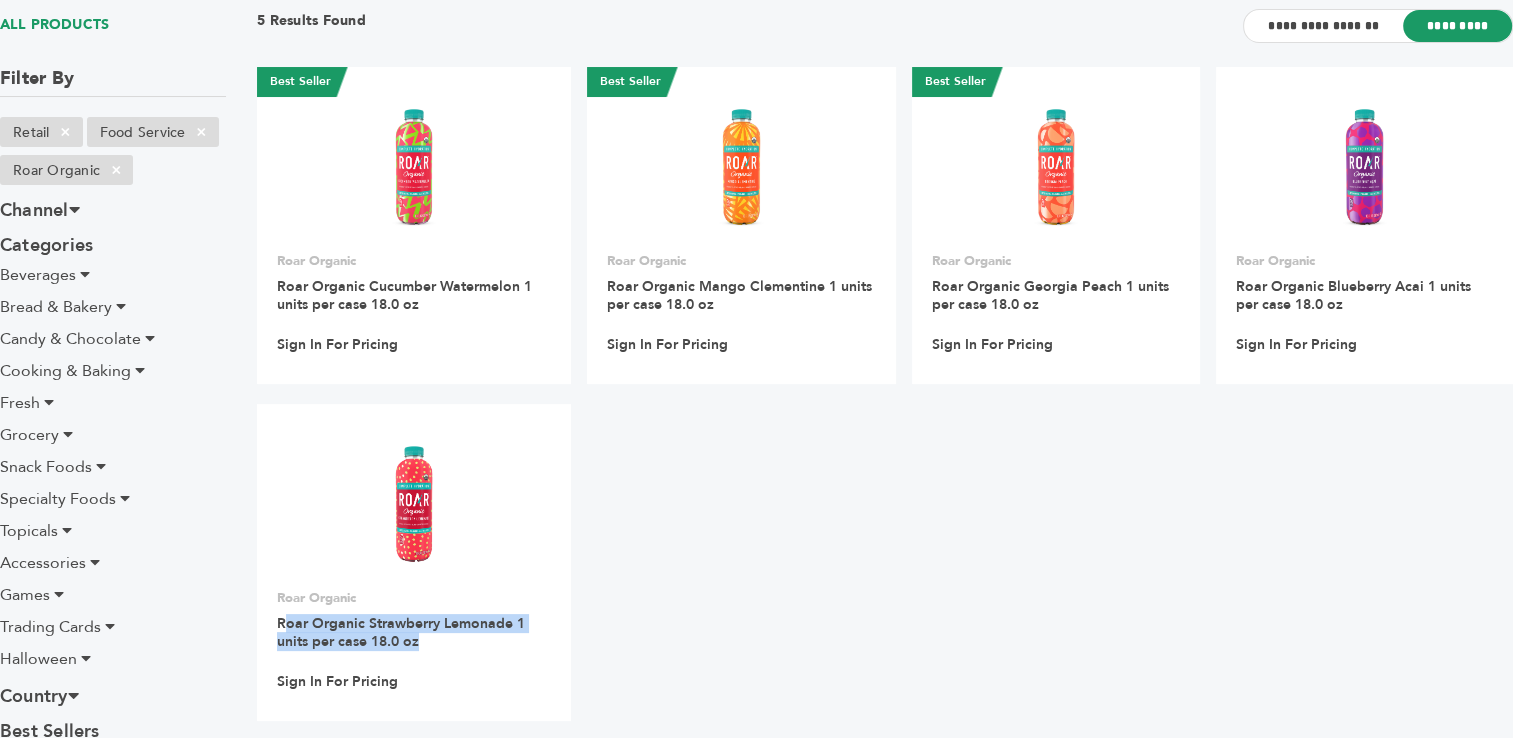 click on "**********" at bounding box center [885, 404] 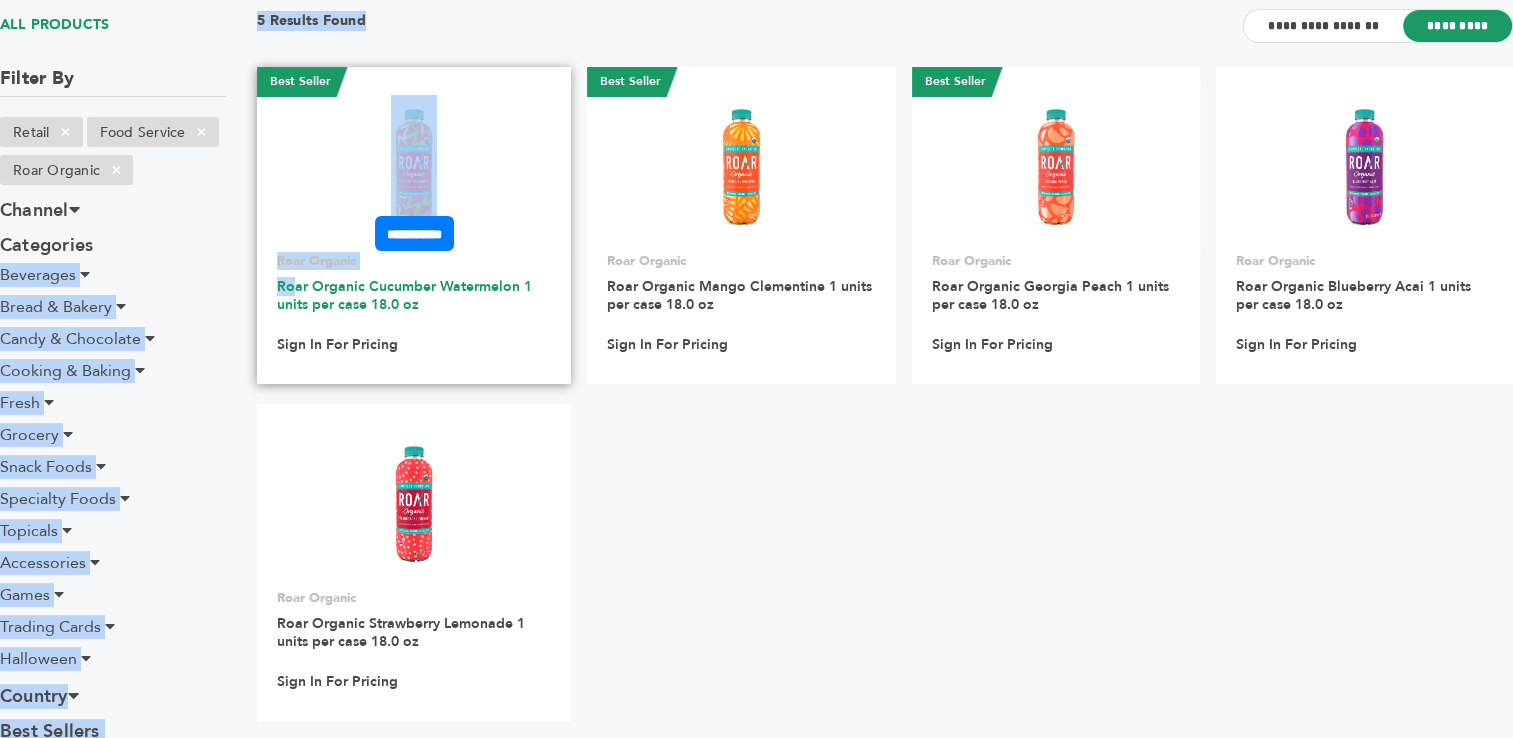 drag, startPoint x: 238, startPoint y: 262, endPoint x: 293, endPoint y: 278, distance: 57.280014 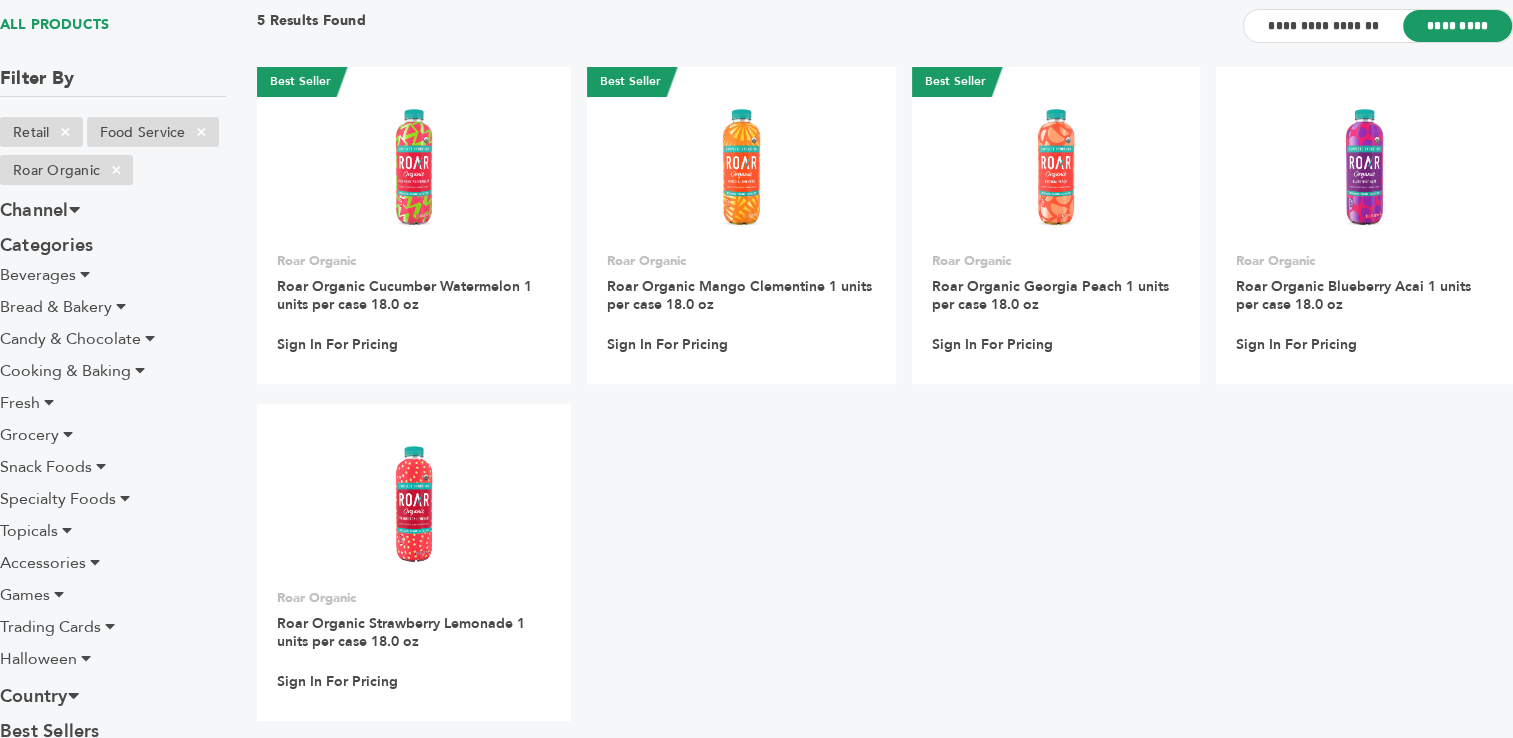 click on "**********" at bounding box center [885, 404] 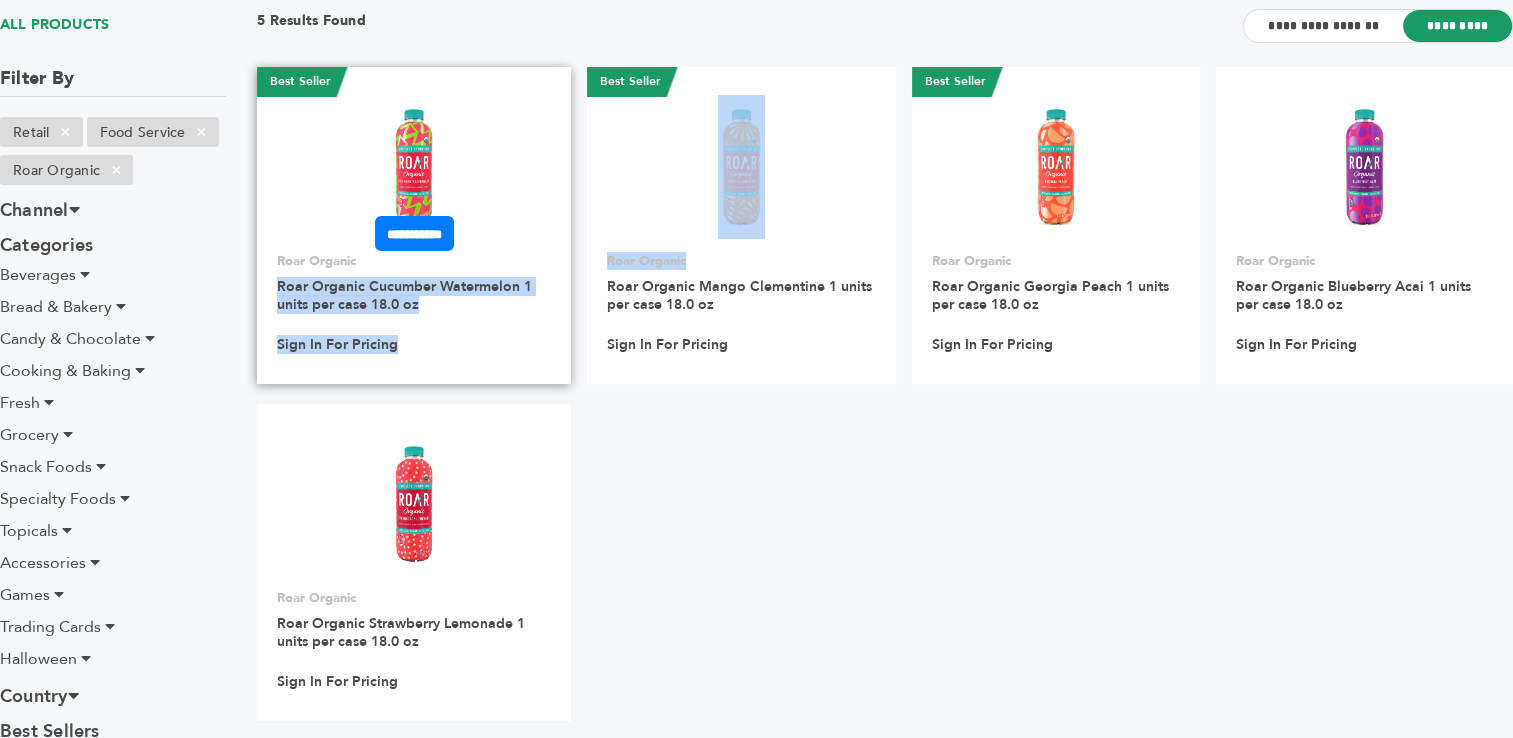 drag, startPoint x: 579, startPoint y: 307, endPoint x: 274, endPoint y: 289, distance: 305.5307 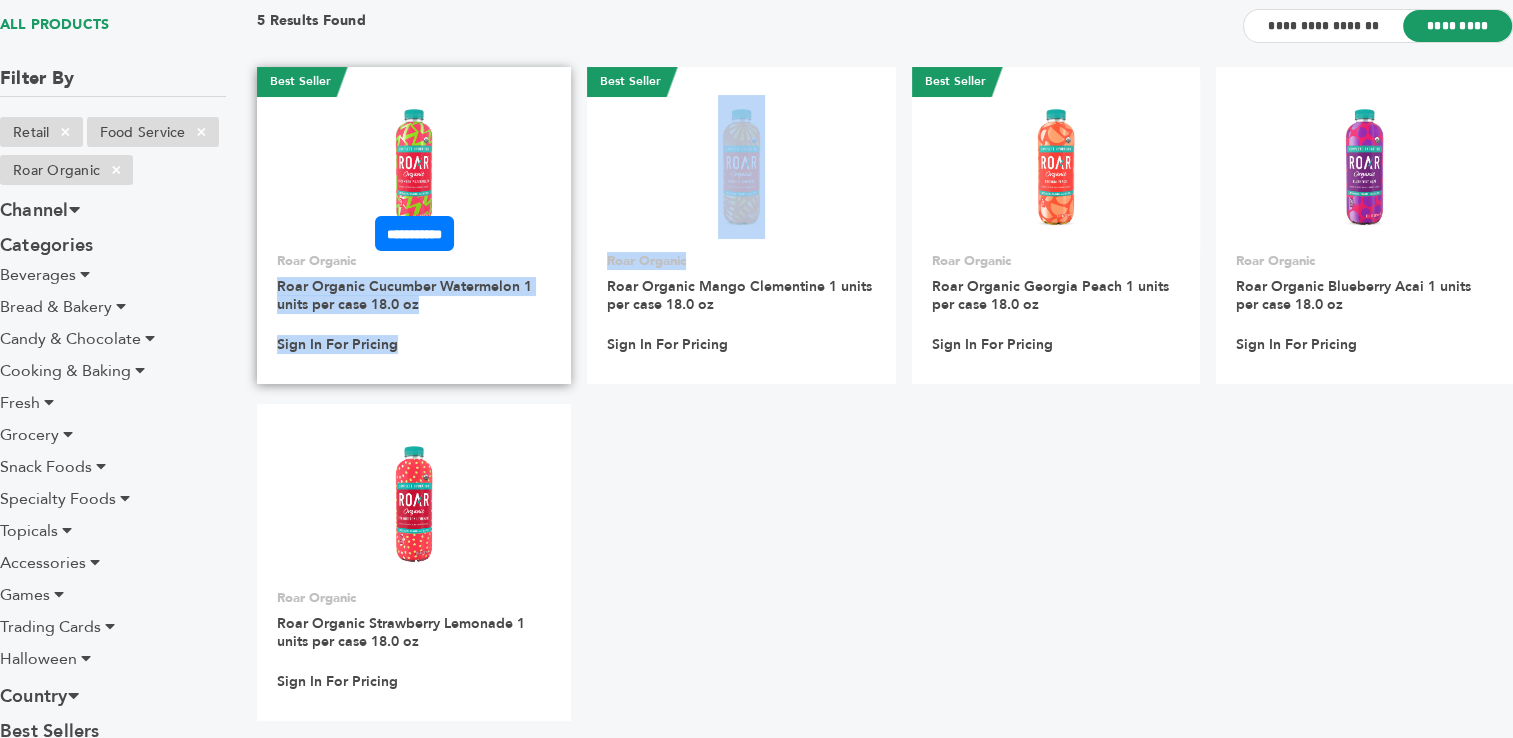 click on "**********" at bounding box center (885, 404) 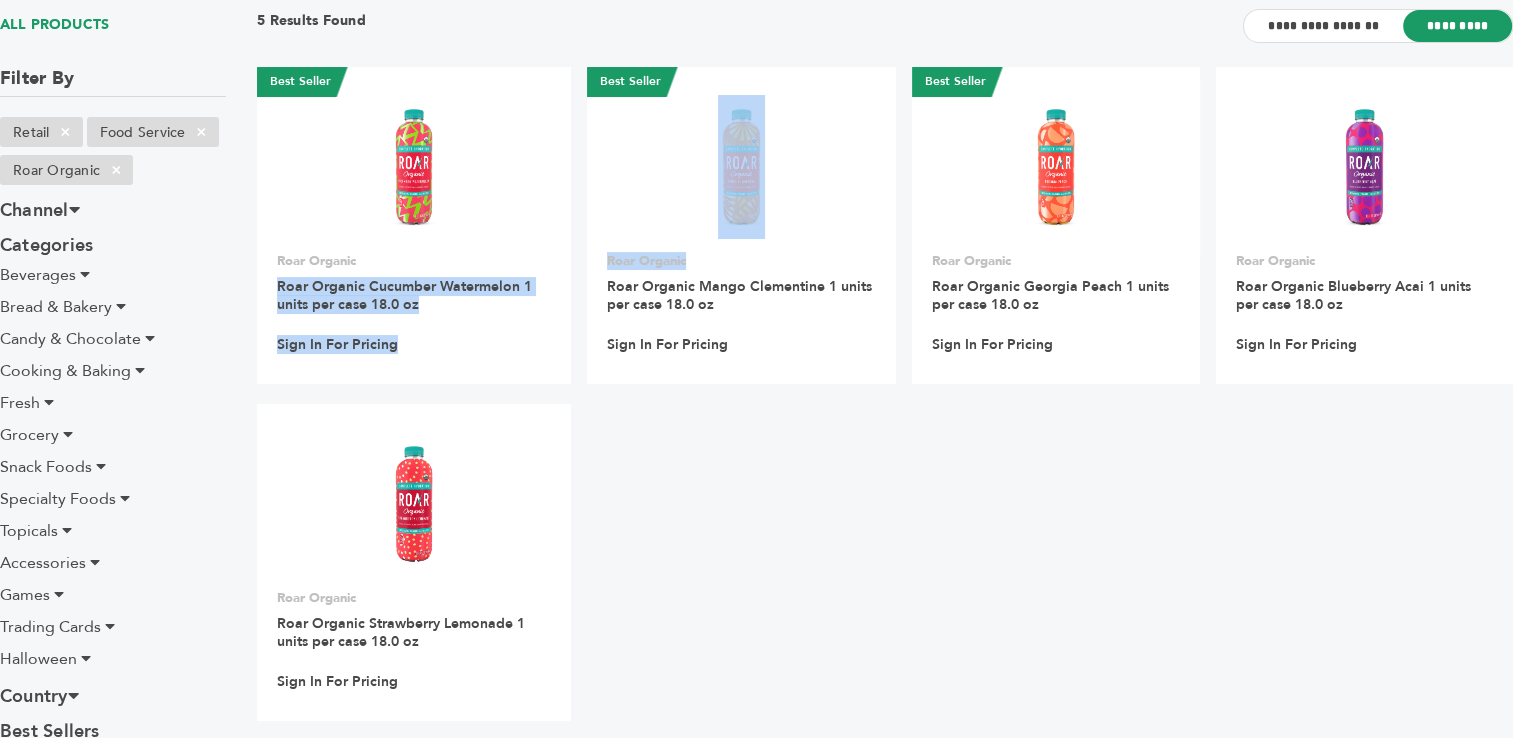click on "**********" at bounding box center [885, 404] 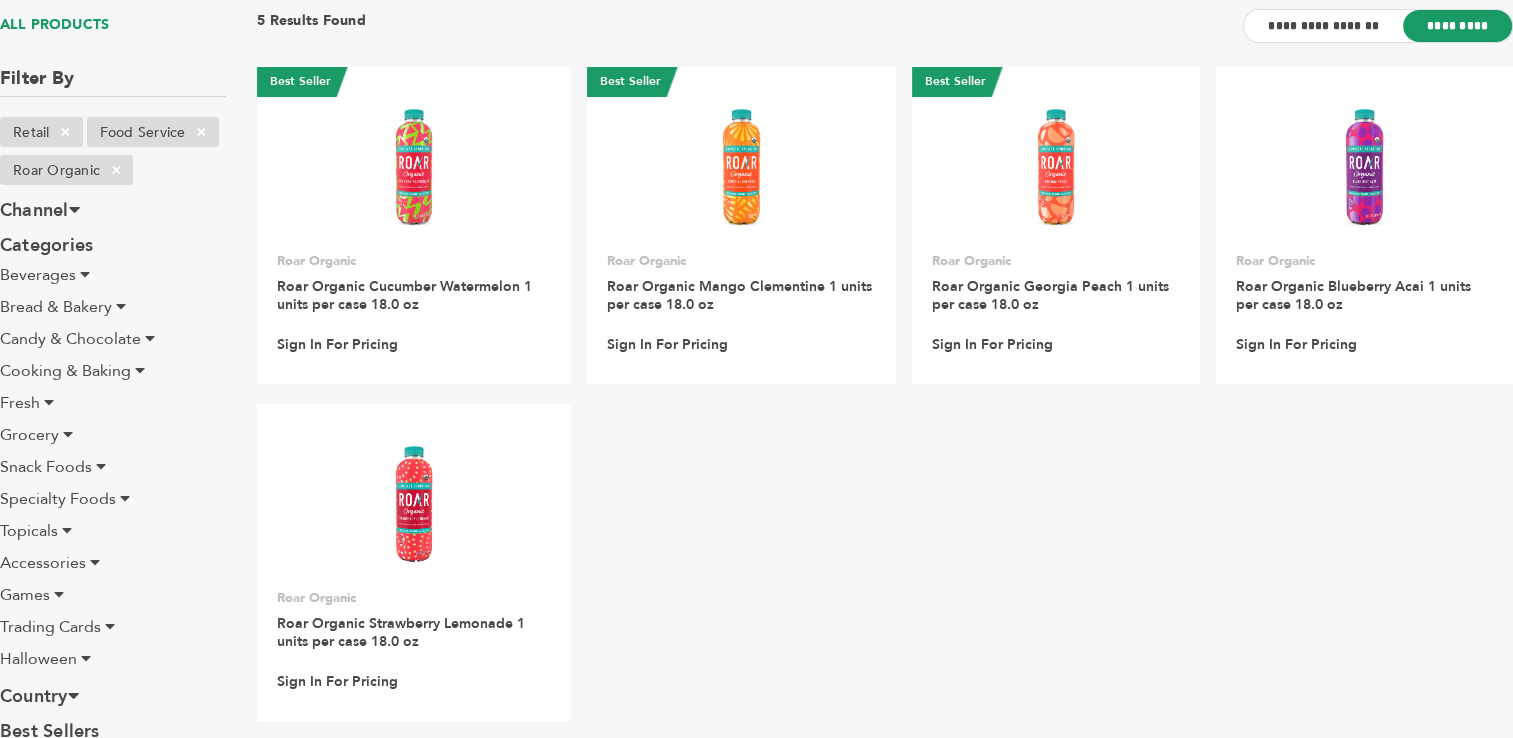 click on "**********" at bounding box center [885, 404] 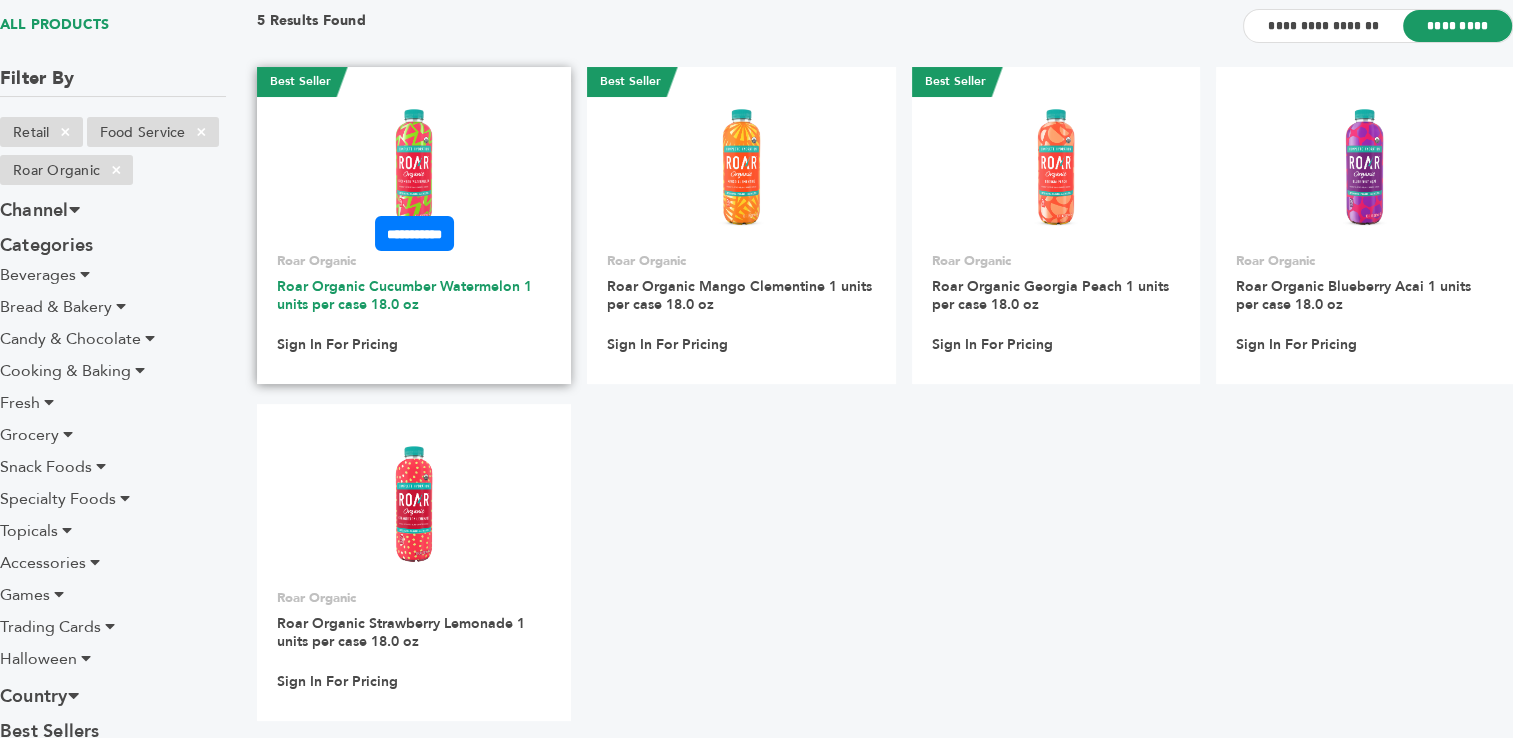 click on "Roar Organic Cucumber Watermelon 1 units per case 18.0 oz" at bounding box center (404, 295) 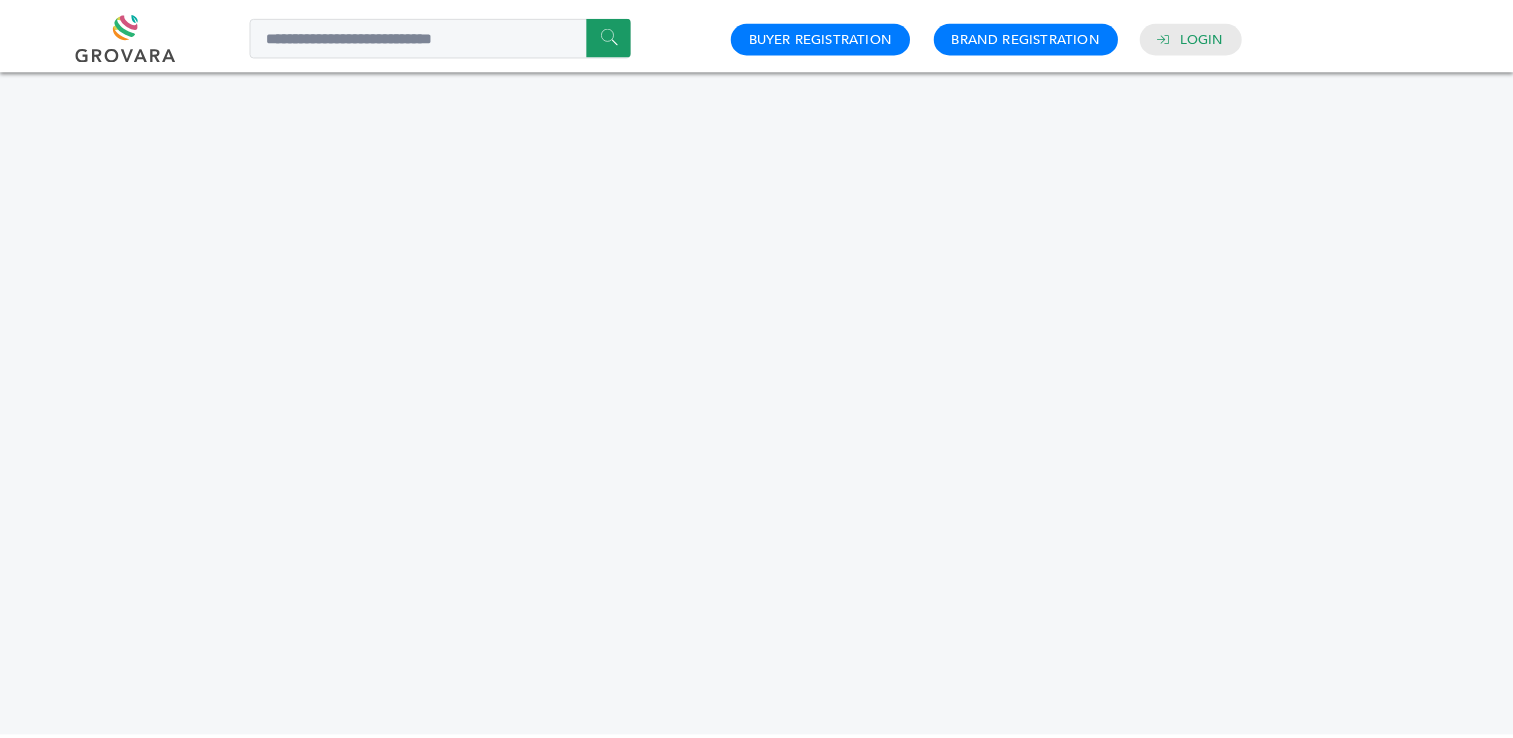 scroll, scrollTop: 0, scrollLeft: 0, axis: both 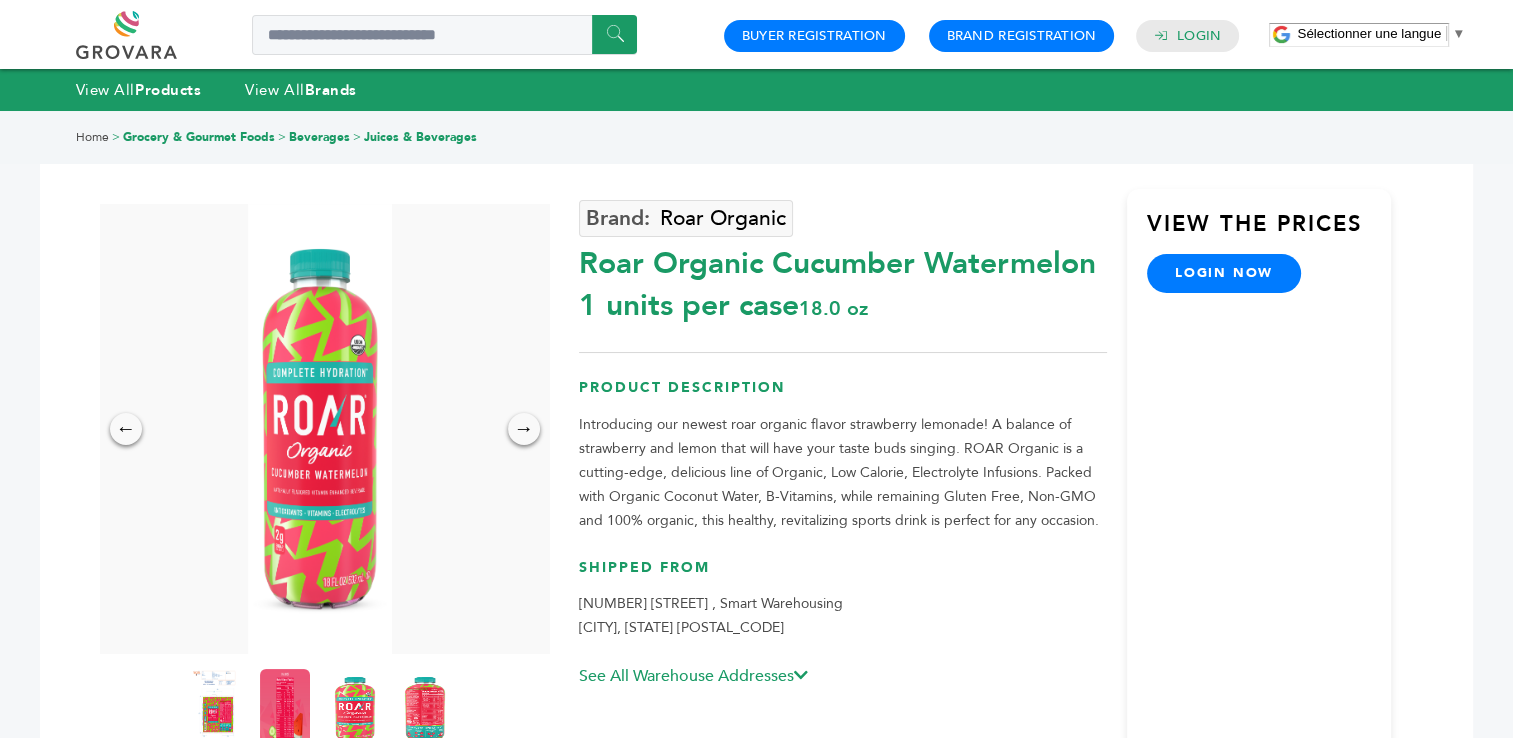 drag, startPoint x: 891, startPoint y: 309, endPoint x: 583, endPoint y: 267, distance: 310.85043 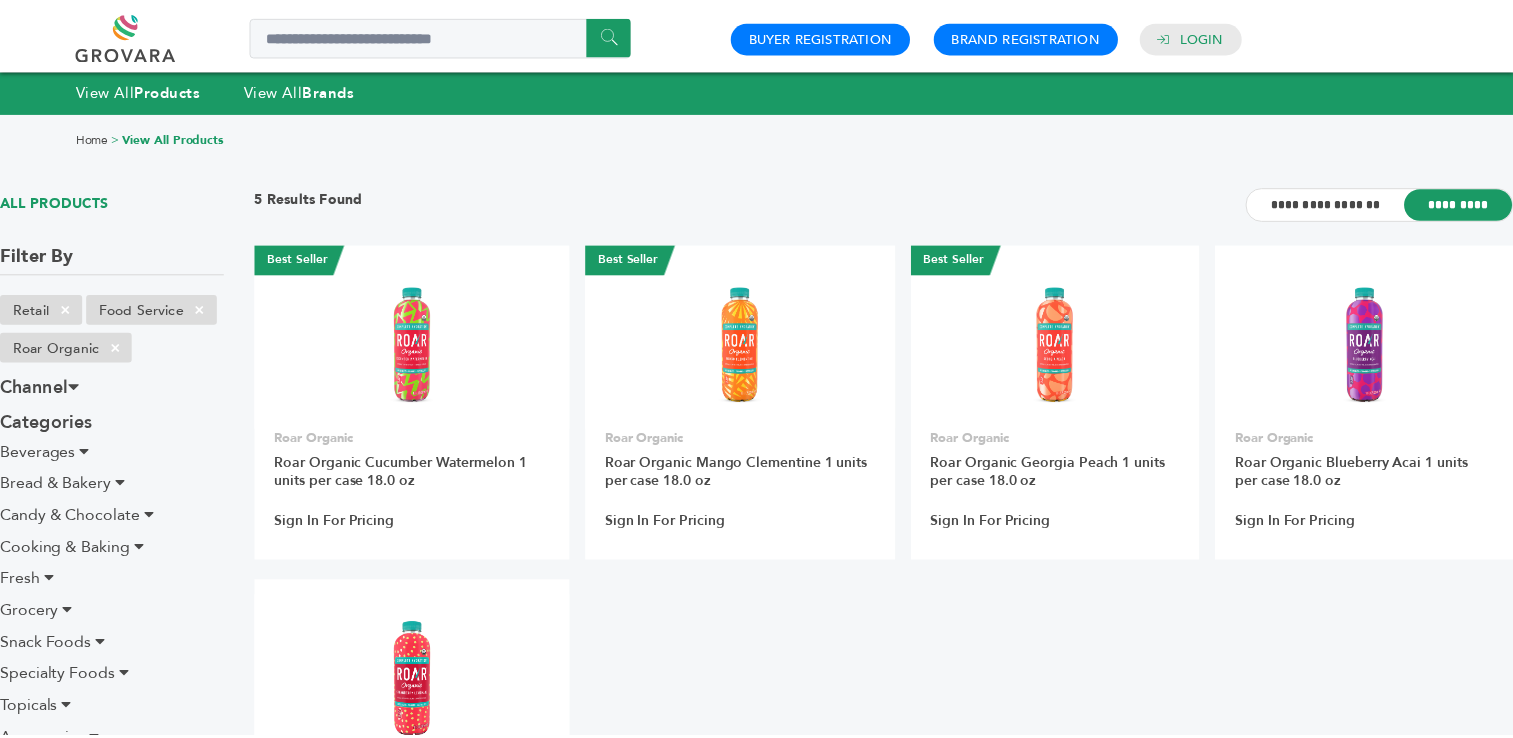 scroll, scrollTop: 177, scrollLeft: 0, axis: vertical 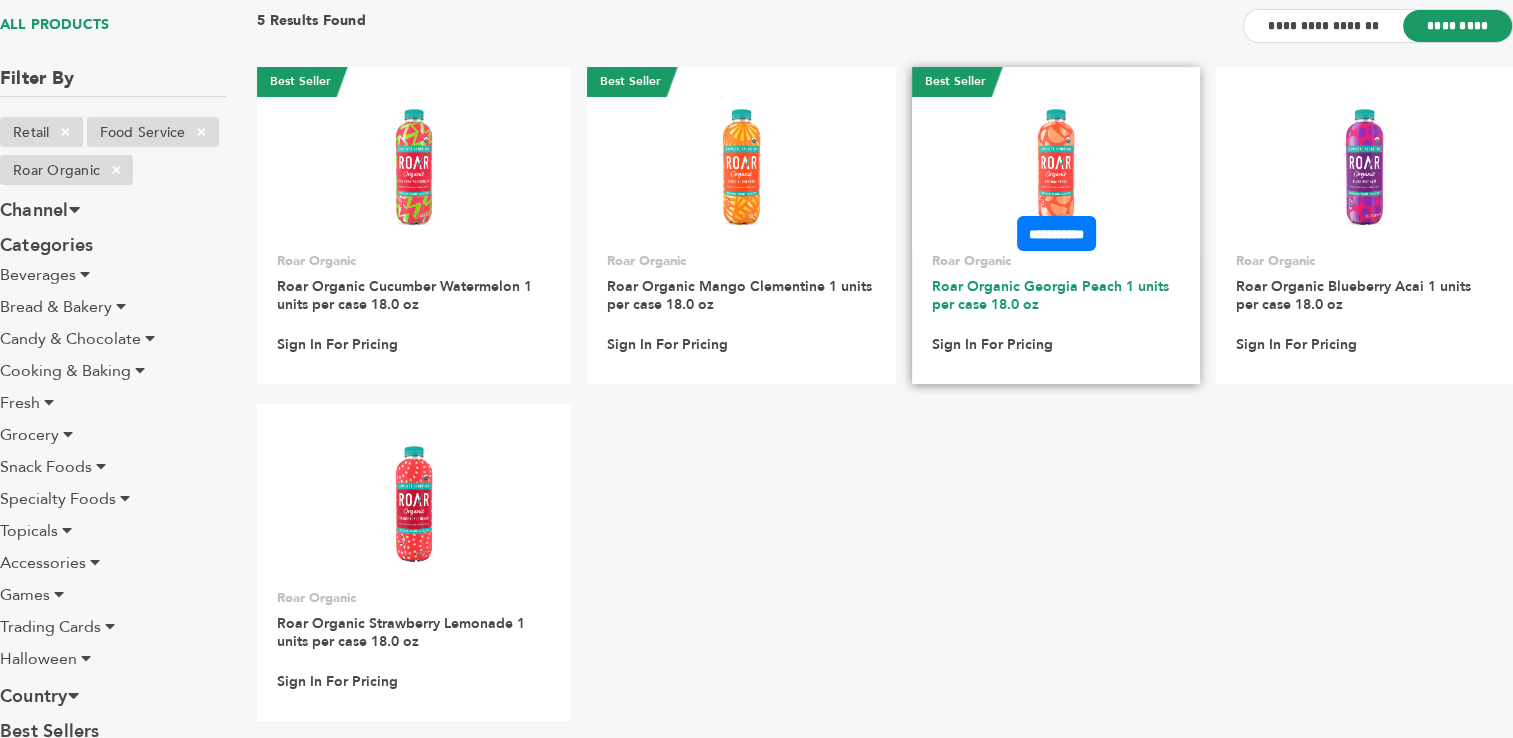 click on "Roar Organic Georgia Peach 1 units per case 18.0 oz" at bounding box center (1050, 295) 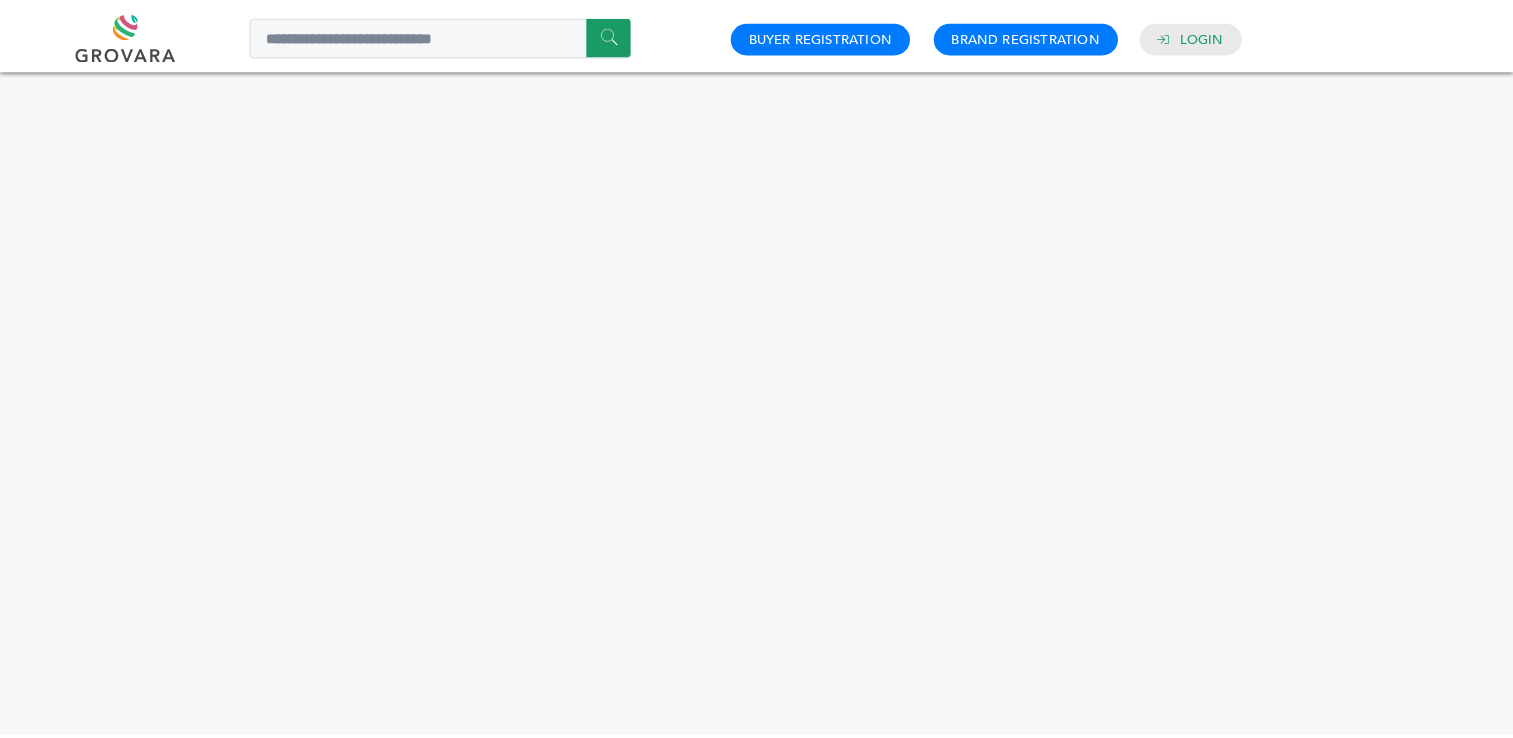 scroll, scrollTop: 0, scrollLeft: 0, axis: both 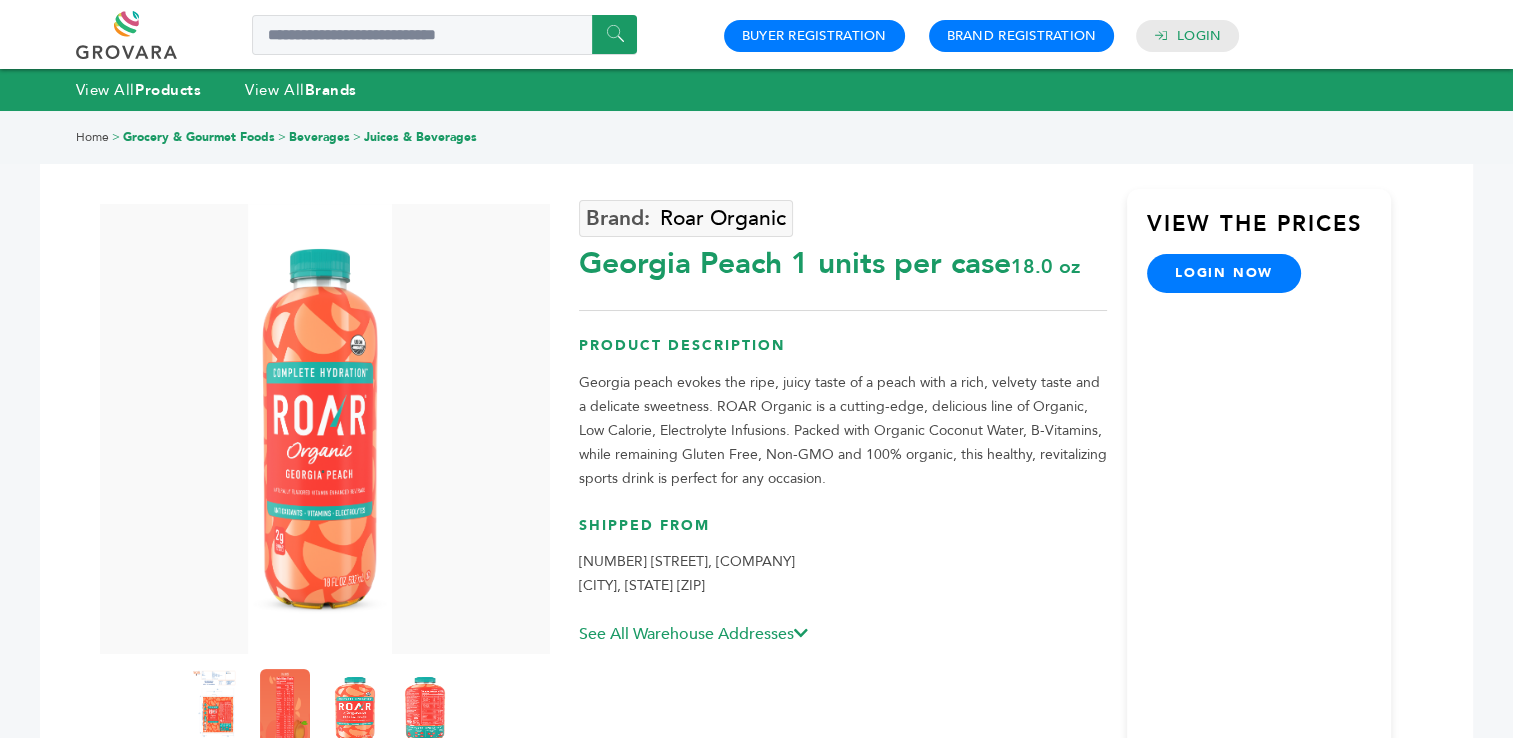 drag, startPoint x: 784, startPoint y: 312, endPoint x: 579, endPoint y: 262, distance: 211.00948 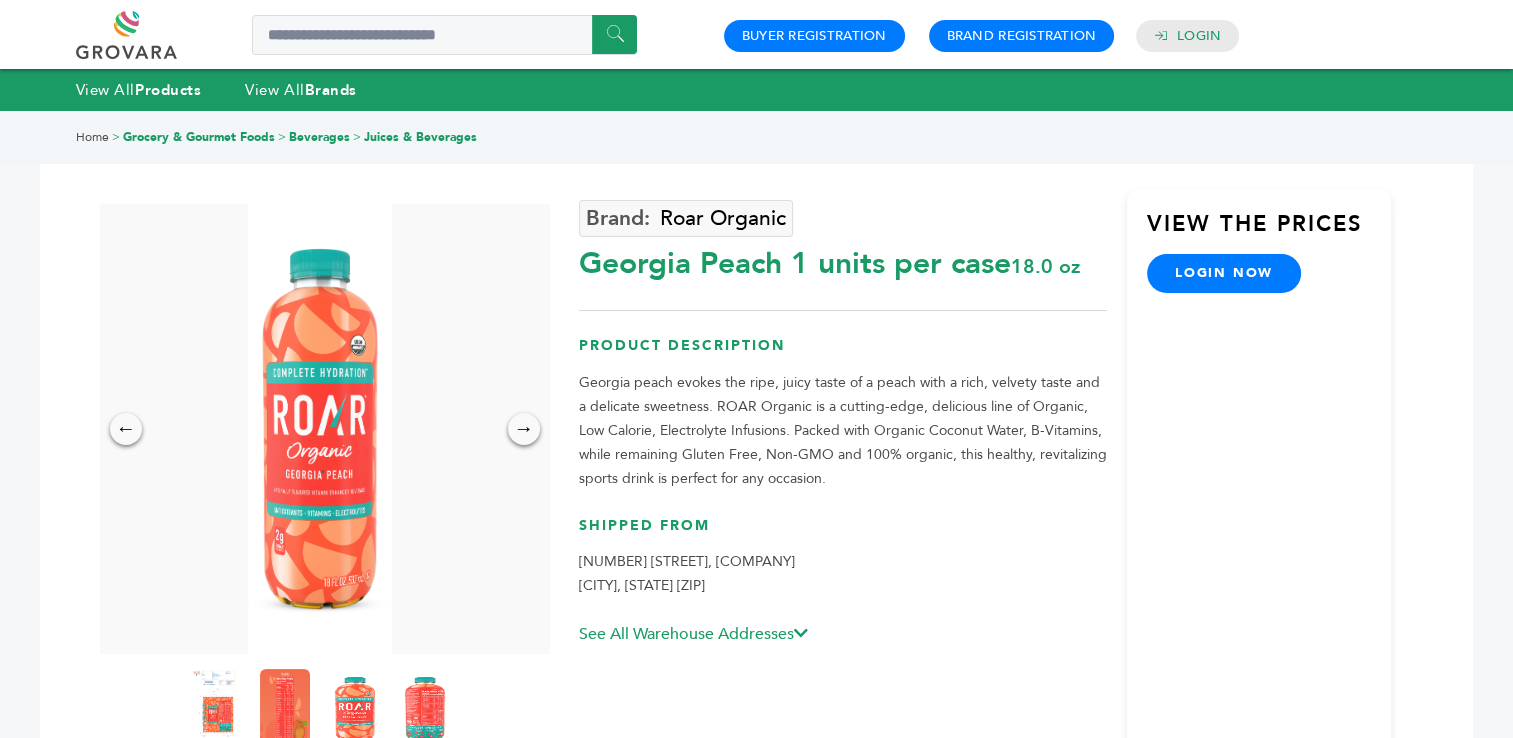 scroll, scrollTop: 0, scrollLeft: 0, axis: both 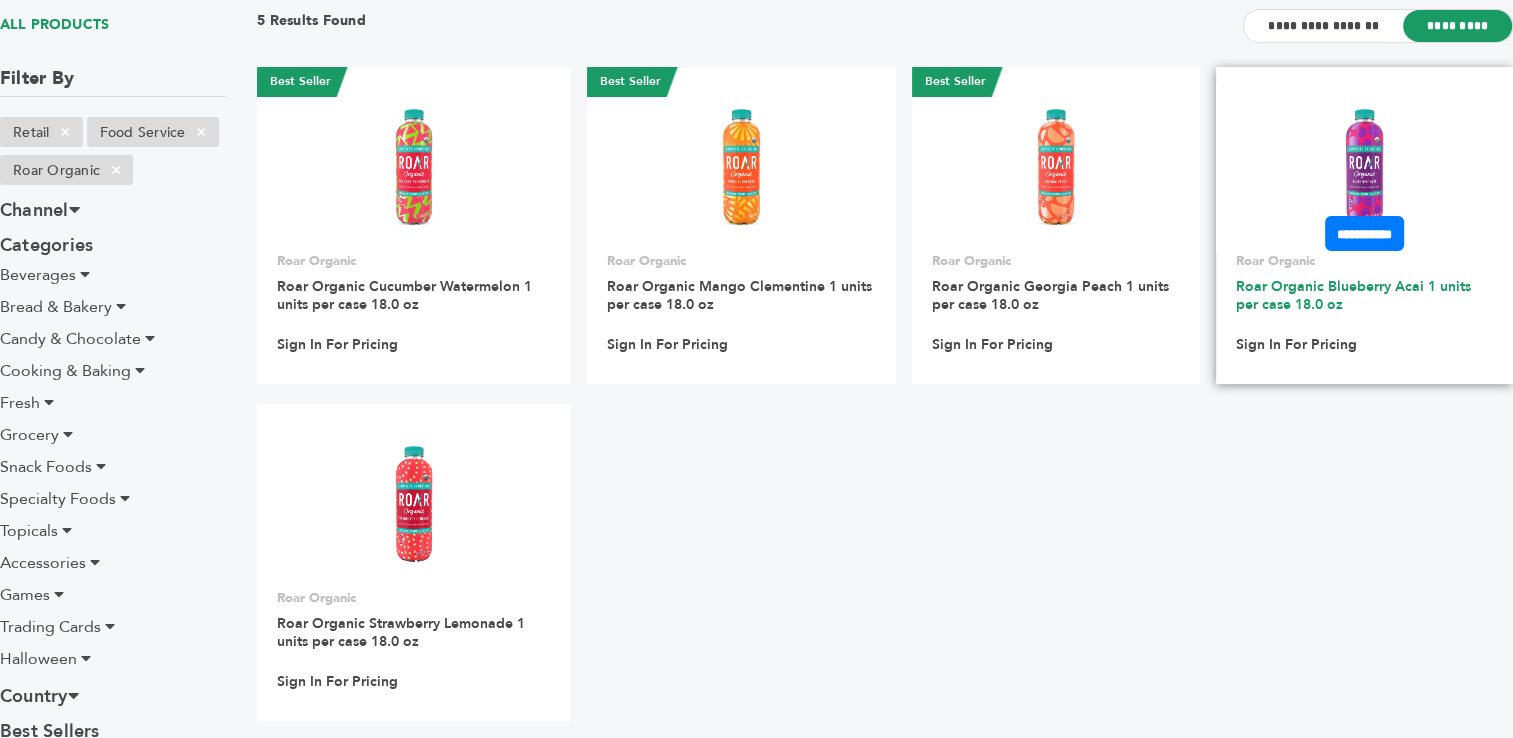 click on "Roar Organic Blueberry Acai 1 units per case 18.0 oz" at bounding box center [1353, 295] 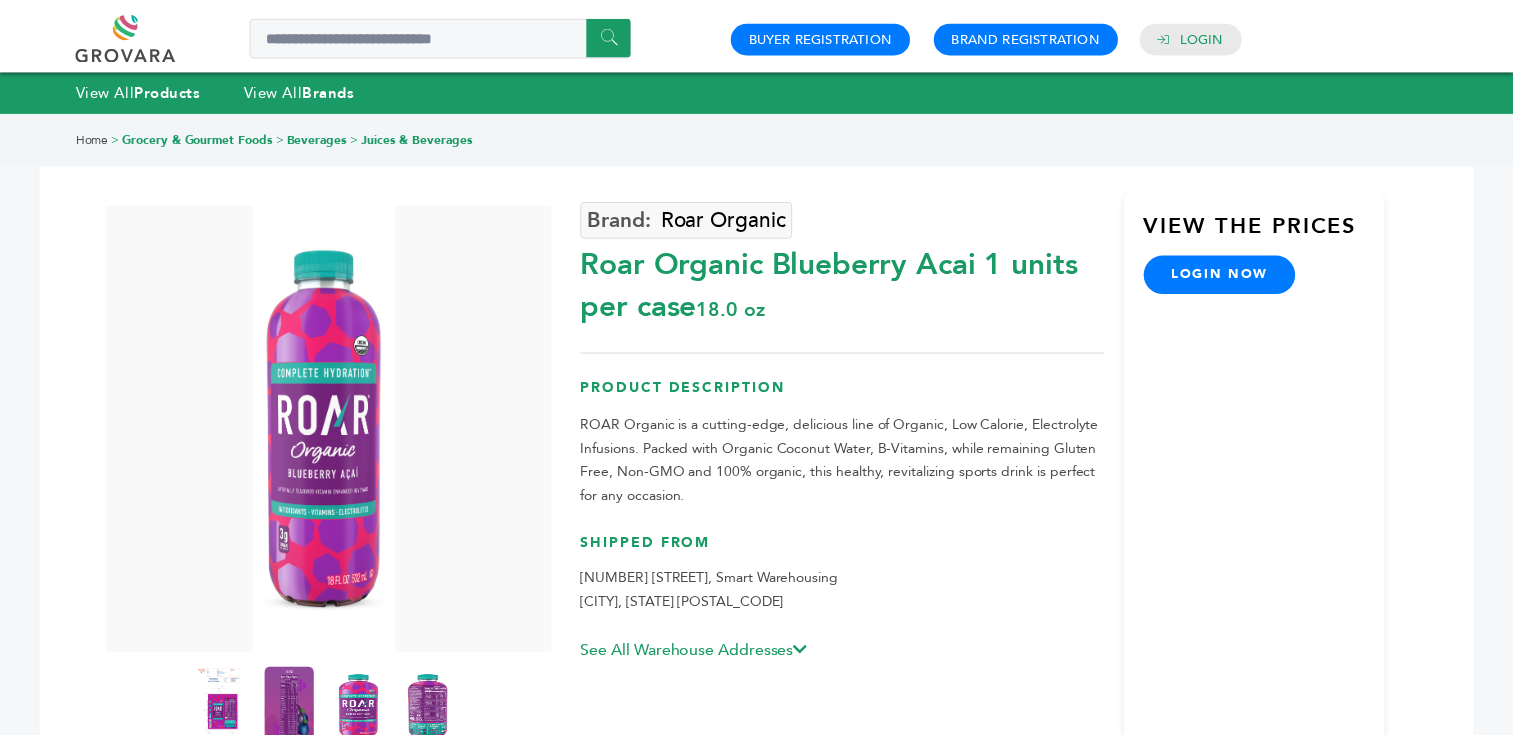 scroll, scrollTop: 0, scrollLeft: 0, axis: both 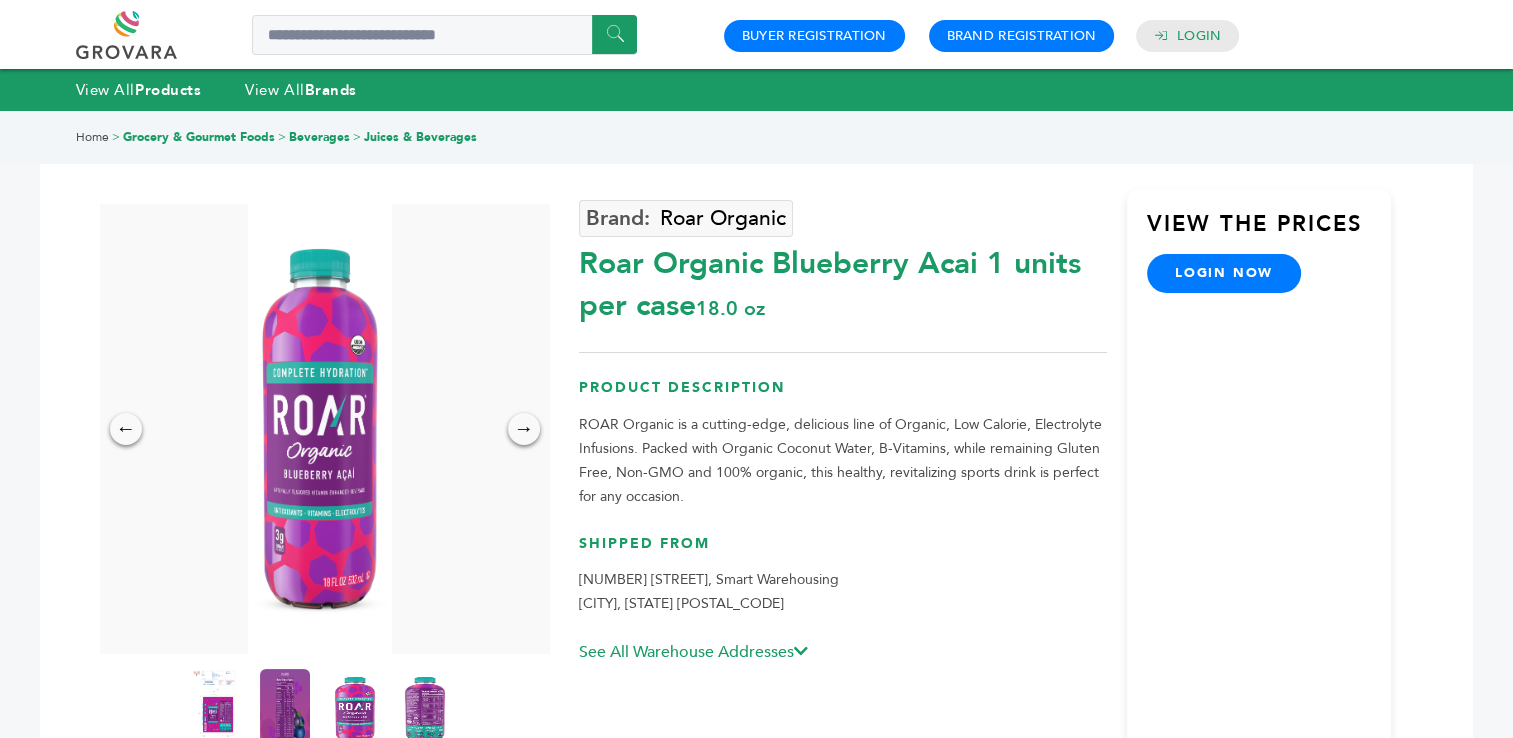 drag, startPoint x: 775, startPoint y: 311, endPoint x: 582, endPoint y: 262, distance: 199.12308 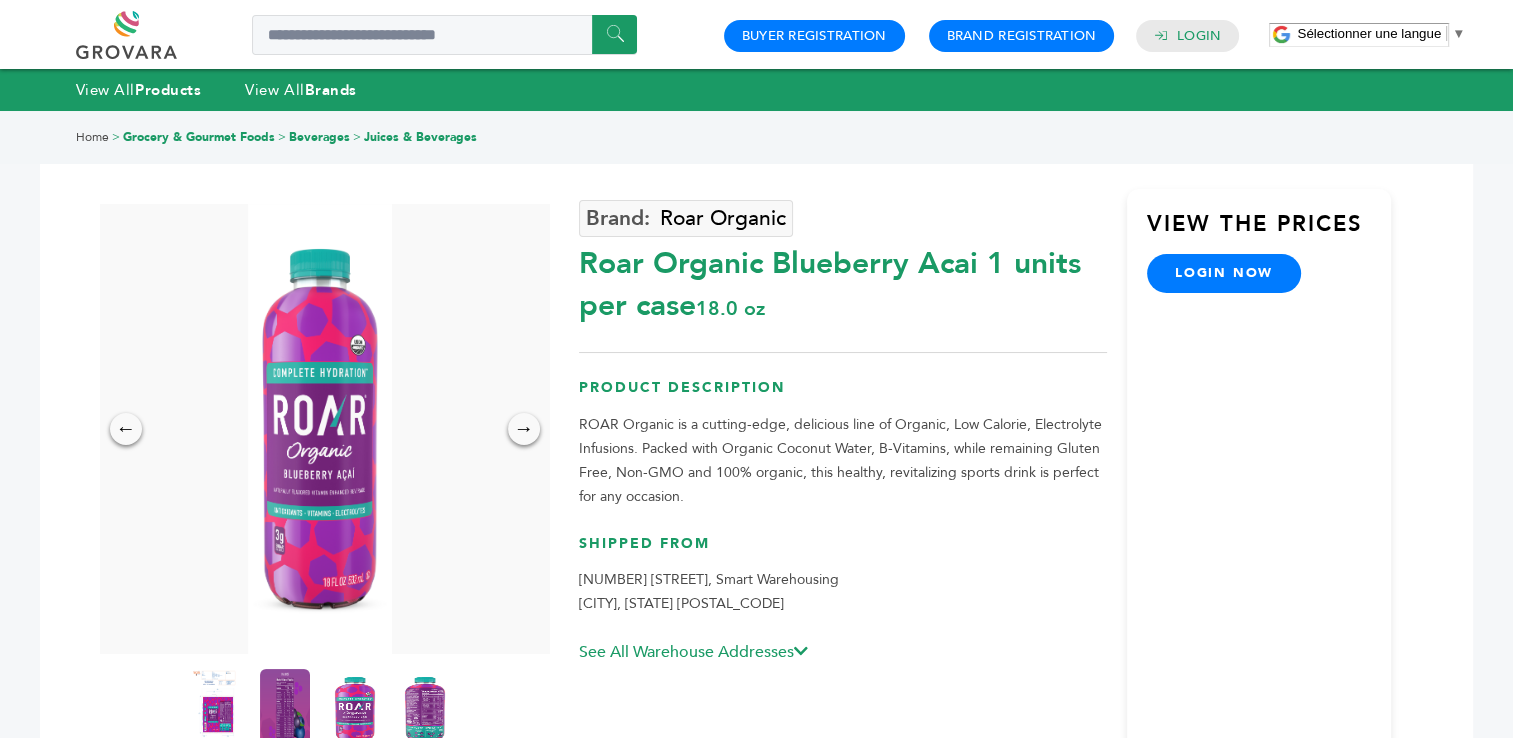 copy on "Roar Organic Blueberry Acai 1 units per case                         18.0 oz" 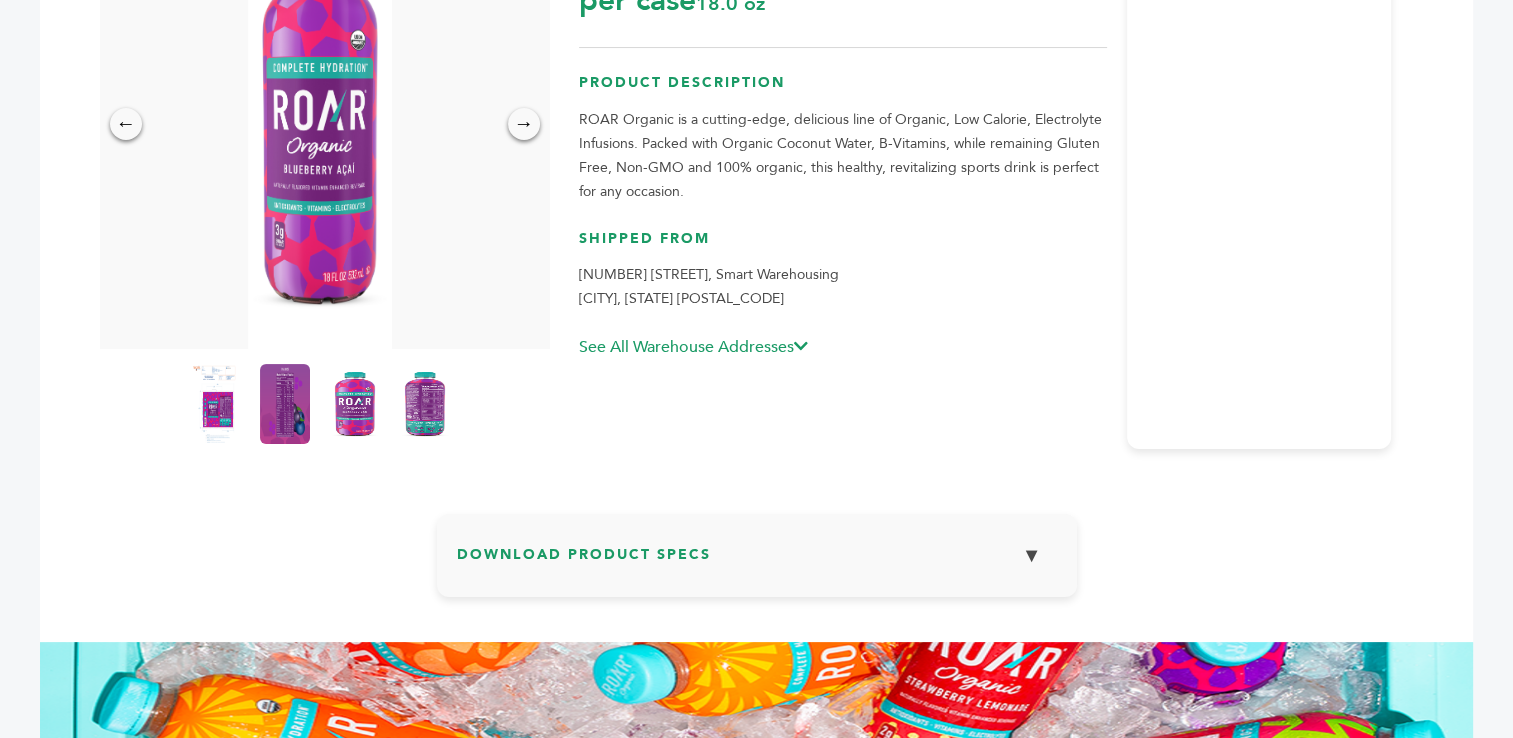 scroll, scrollTop: 0, scrollLeft: 0, axis: both 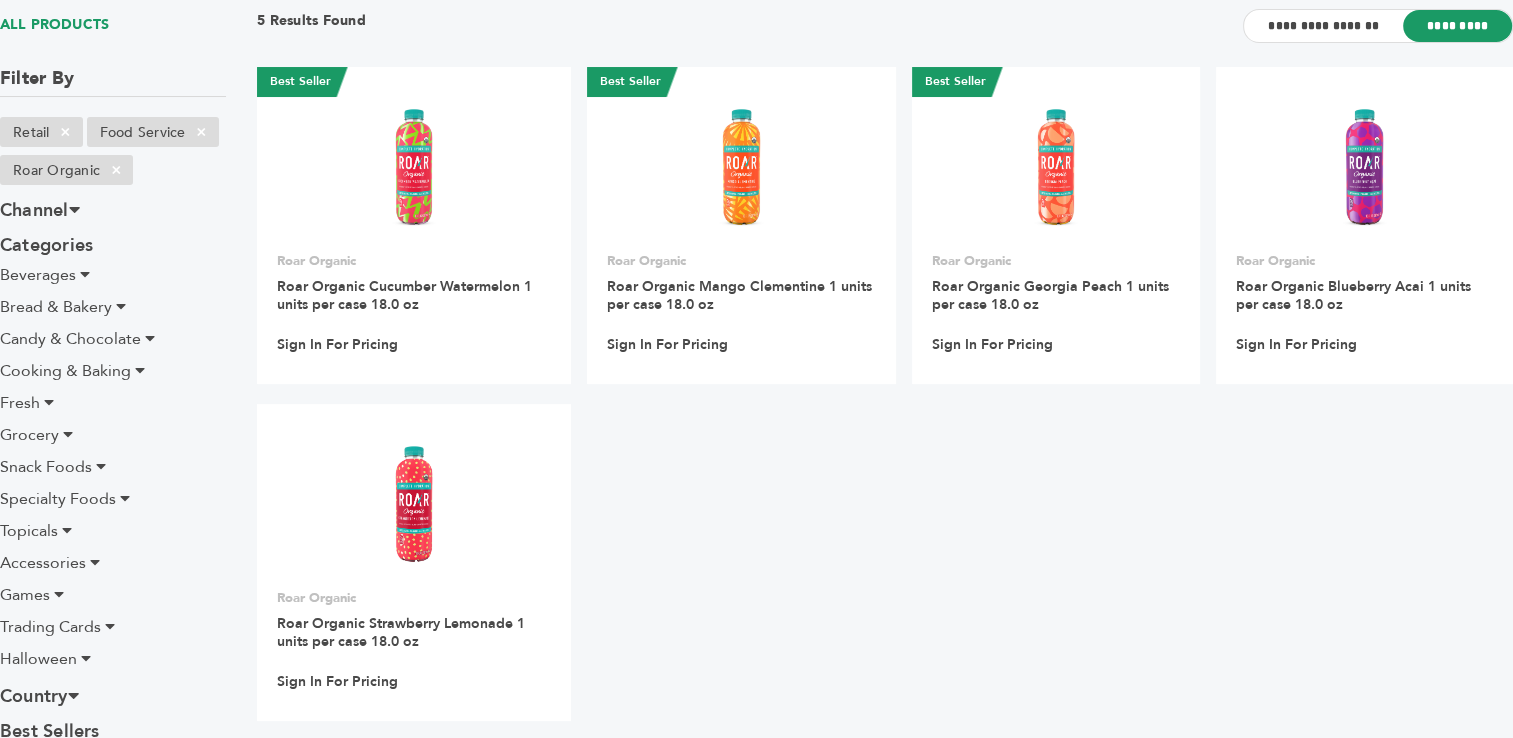 click on "Beverages" at bounding box center (38, 275) 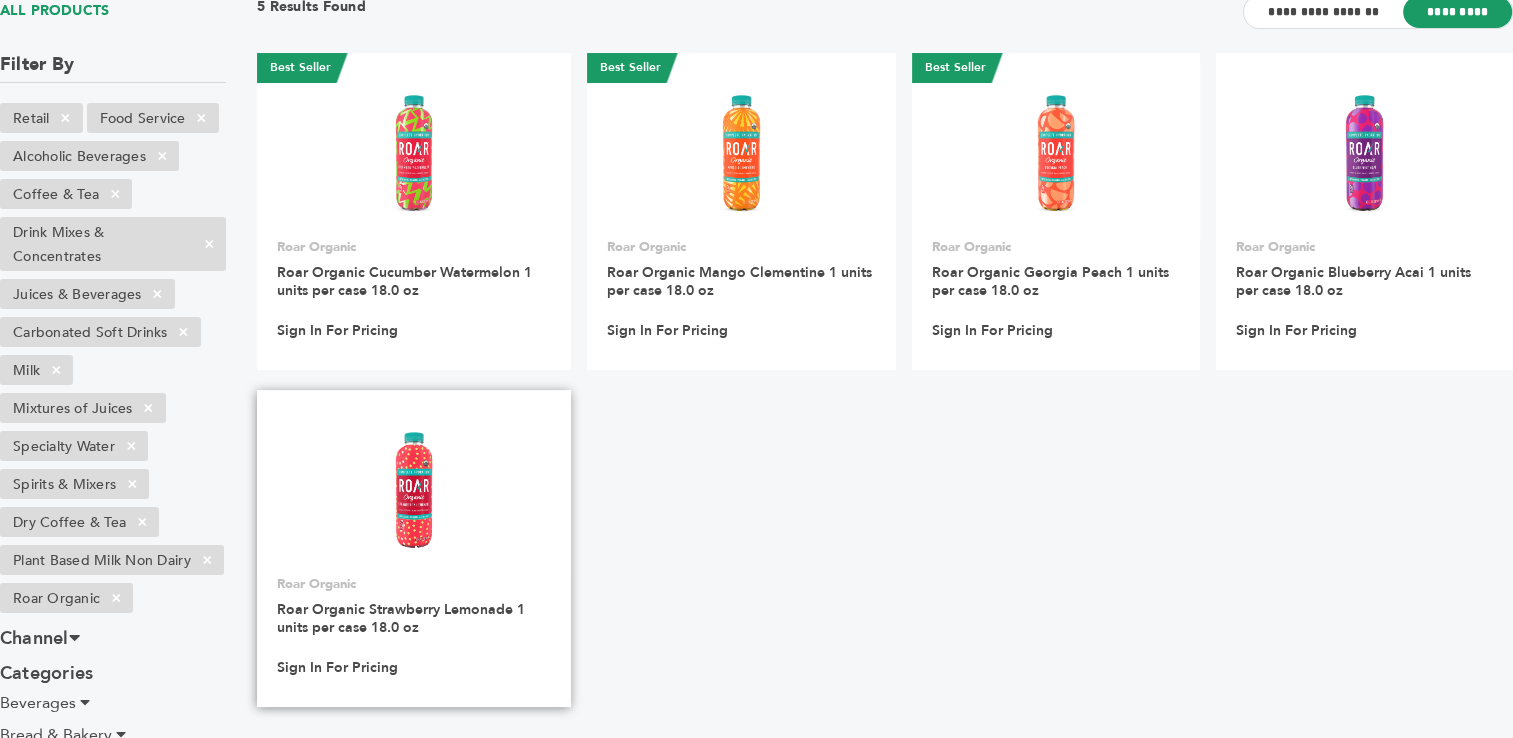 scroll, scrollTop: 186, scrollLeft: 0, axis: vertical 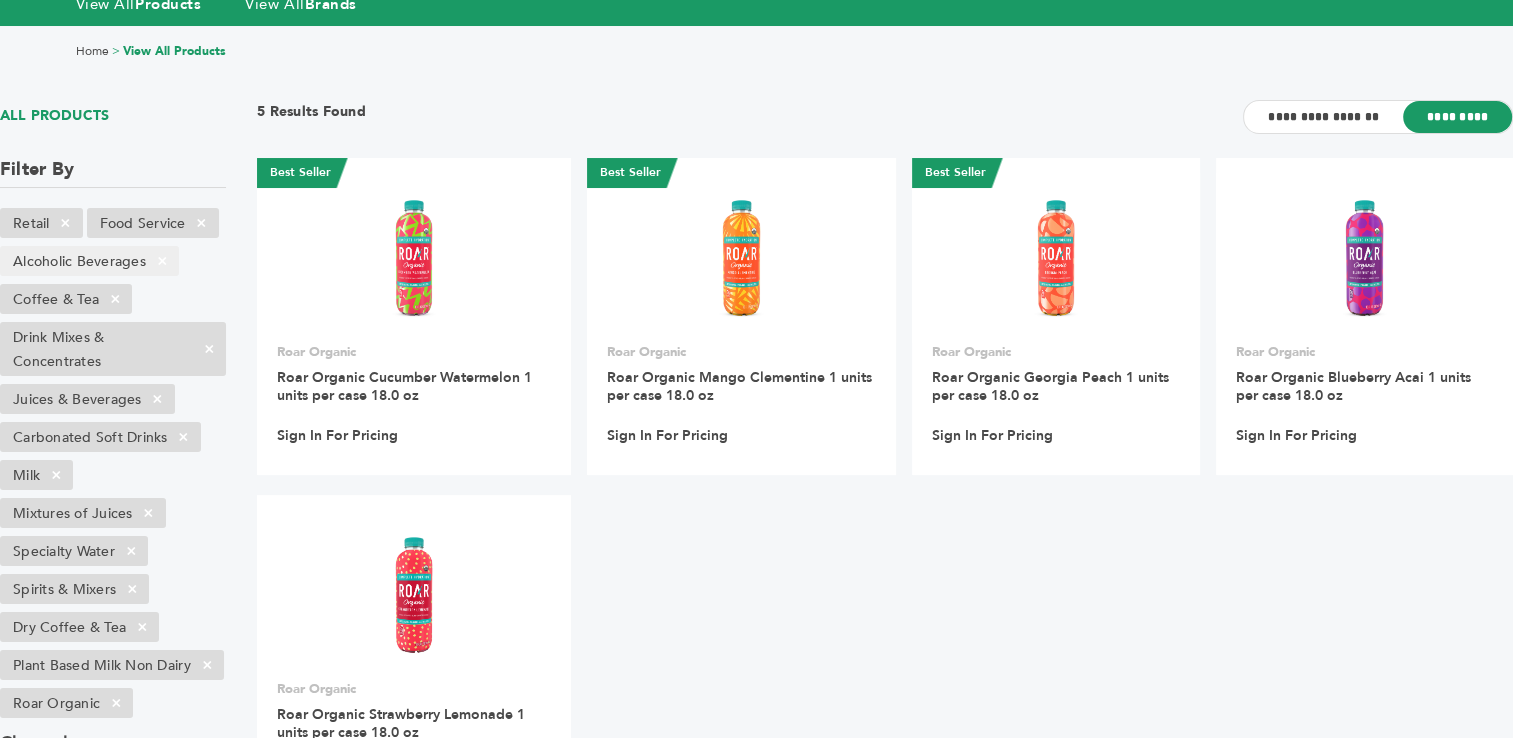click on "Alcoholic Beverages ×" at bounding box center (89, 261) 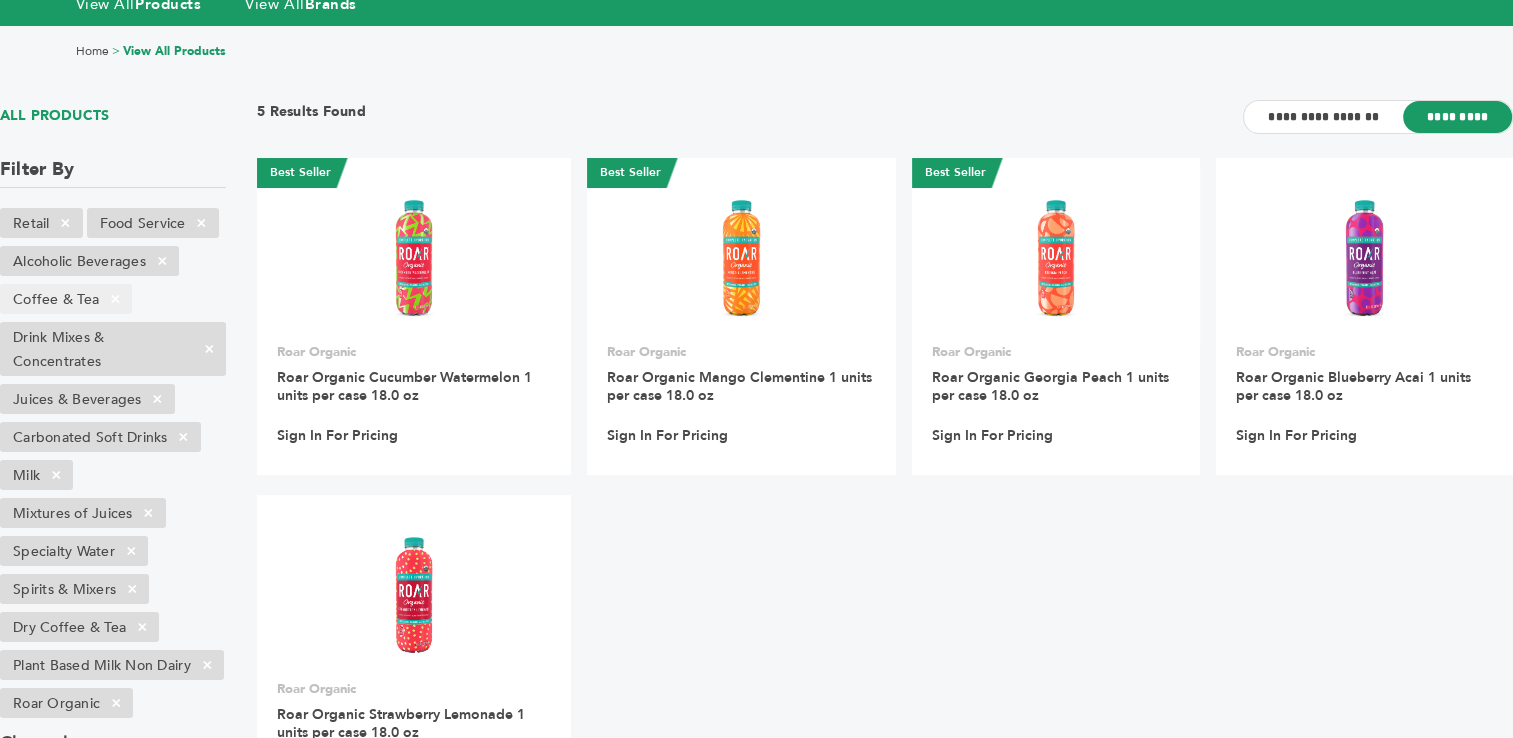 click on "Coffee & Tea ×" at bounding box center (66, 299) 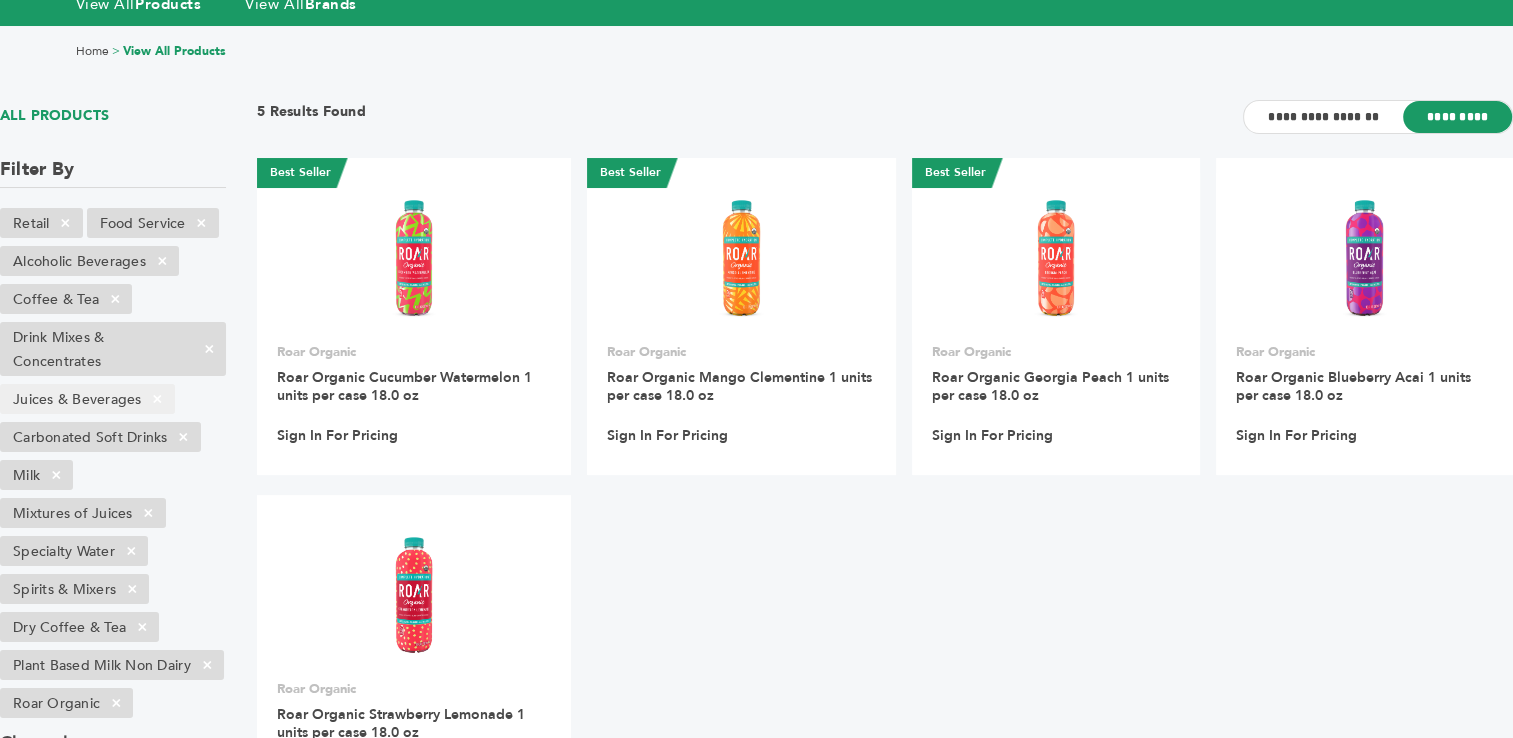 click on "Juices & Beverages ×" at bounding box center (87, 399) 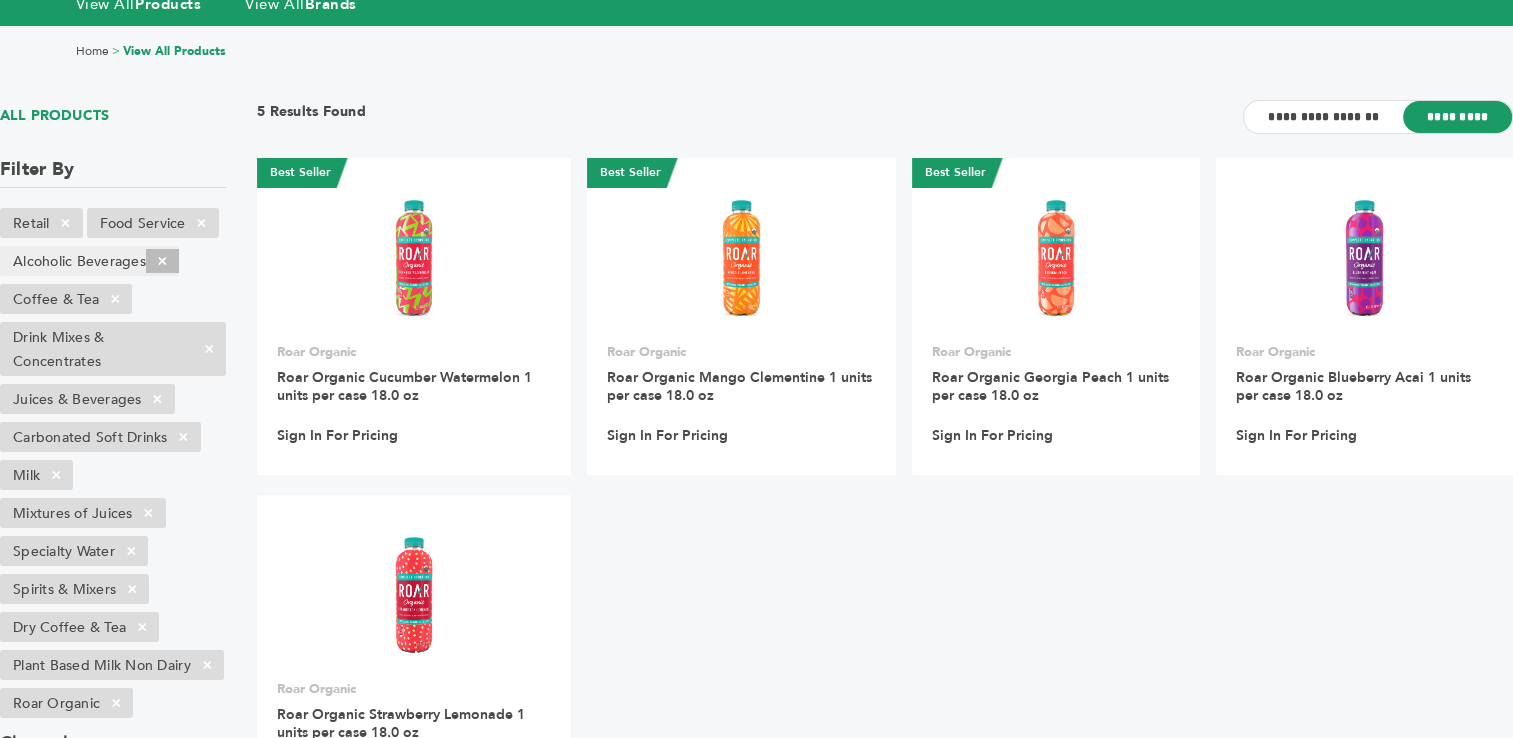 click on "×" at bounding box center (162, 261) 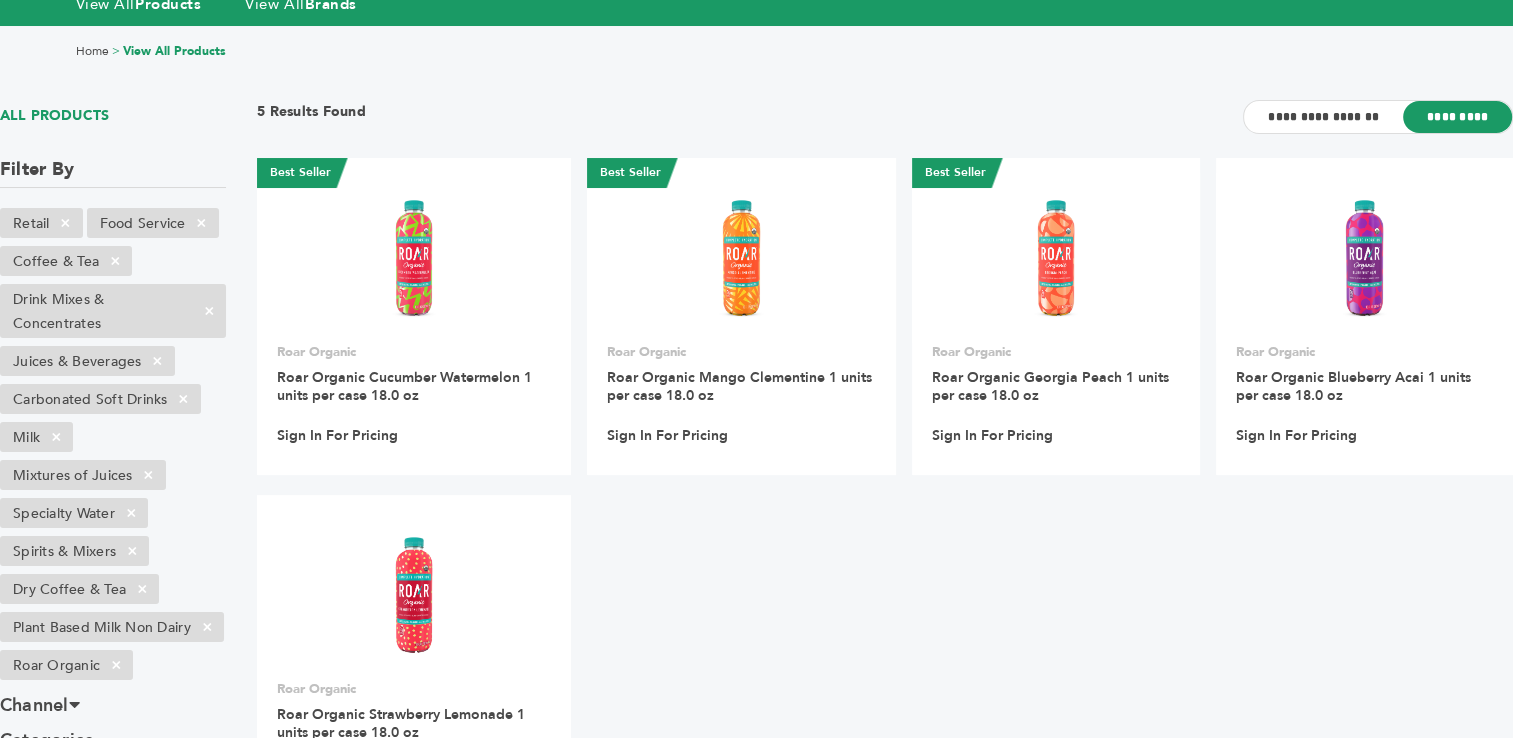 scroll, scrollTop: 85, scrollLeft: 0, axis: vertical 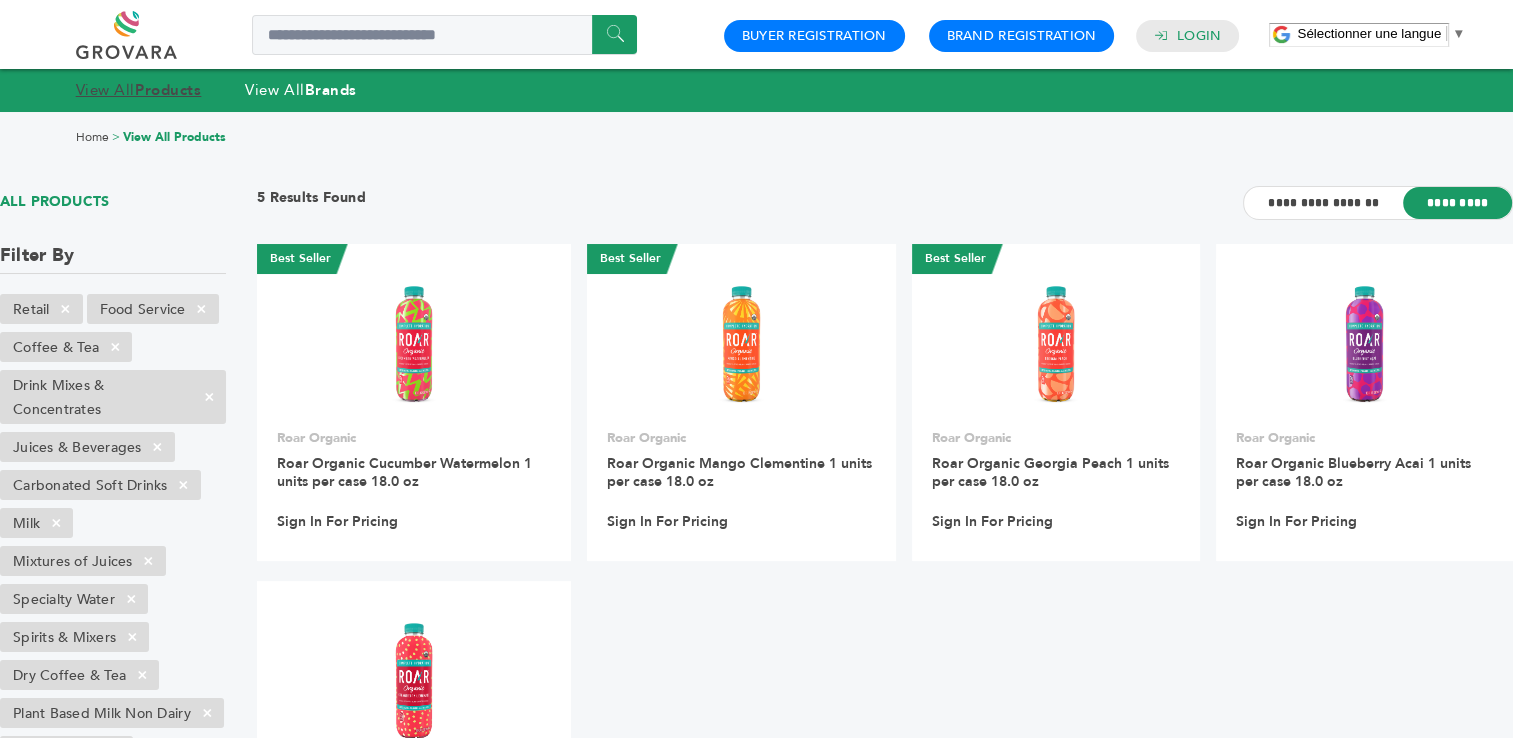 click on "View All  Products" at bounding box center [139, 90] 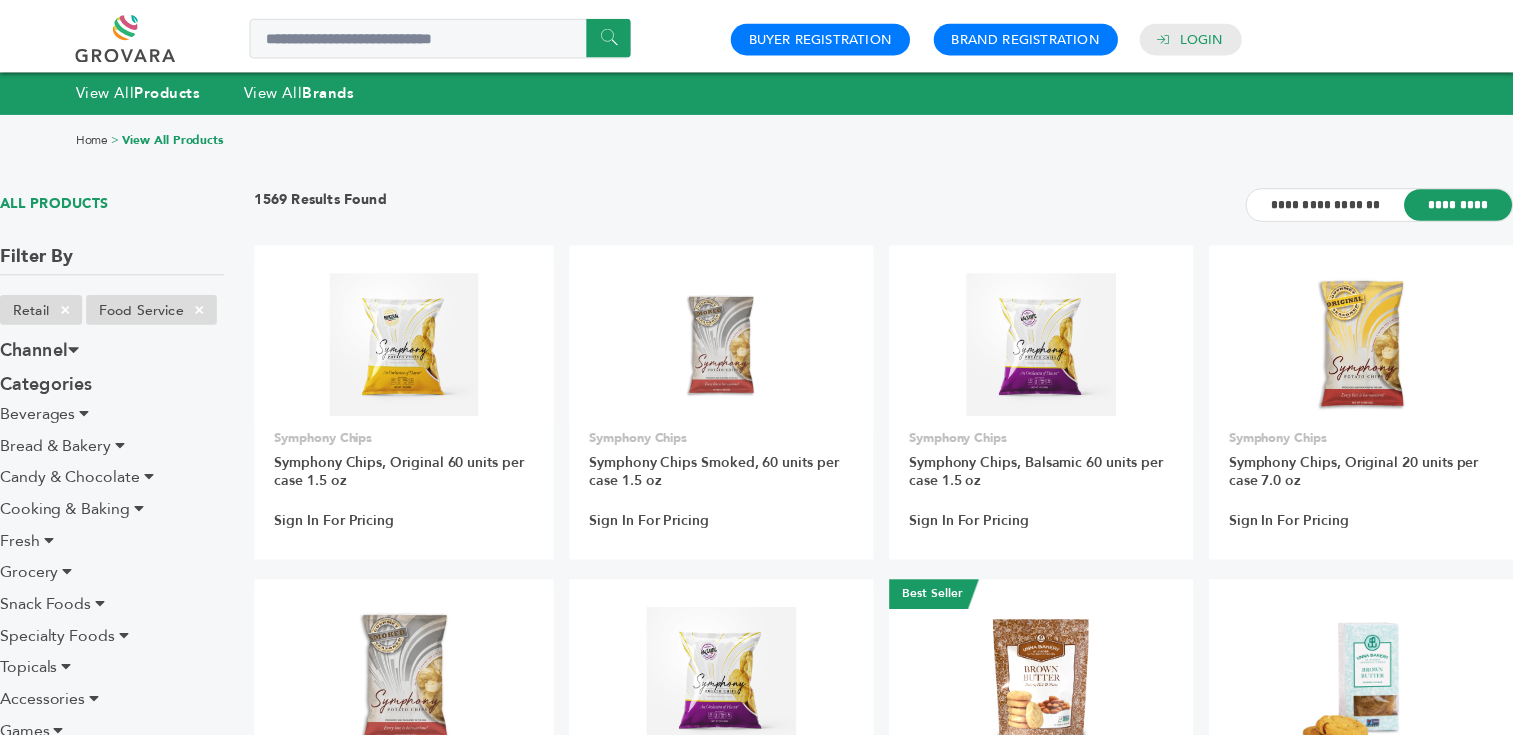 scroll, scrollTop: 0, scrollLeft: 0, axis: both 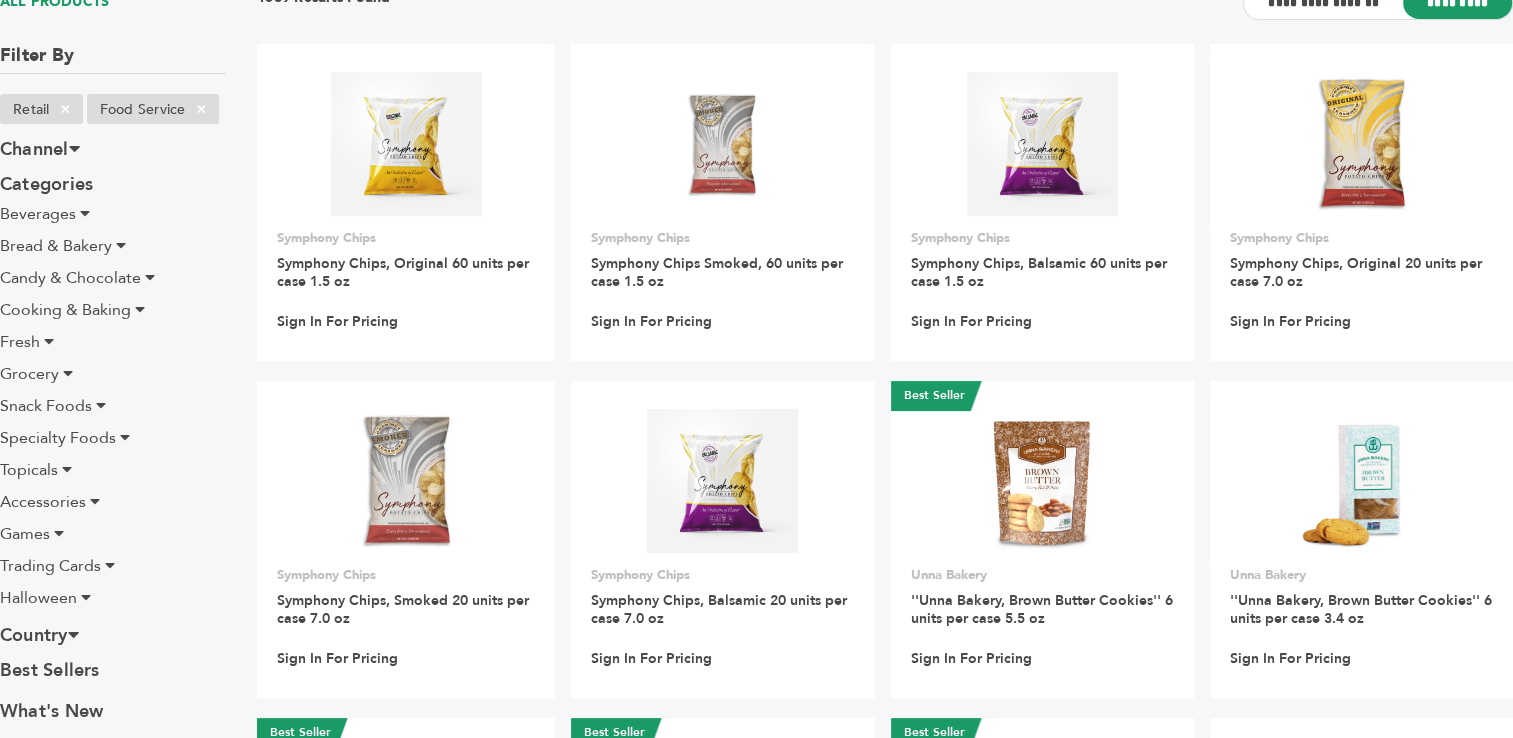 click on "Snack Foods" at bounding box center (46, 406) 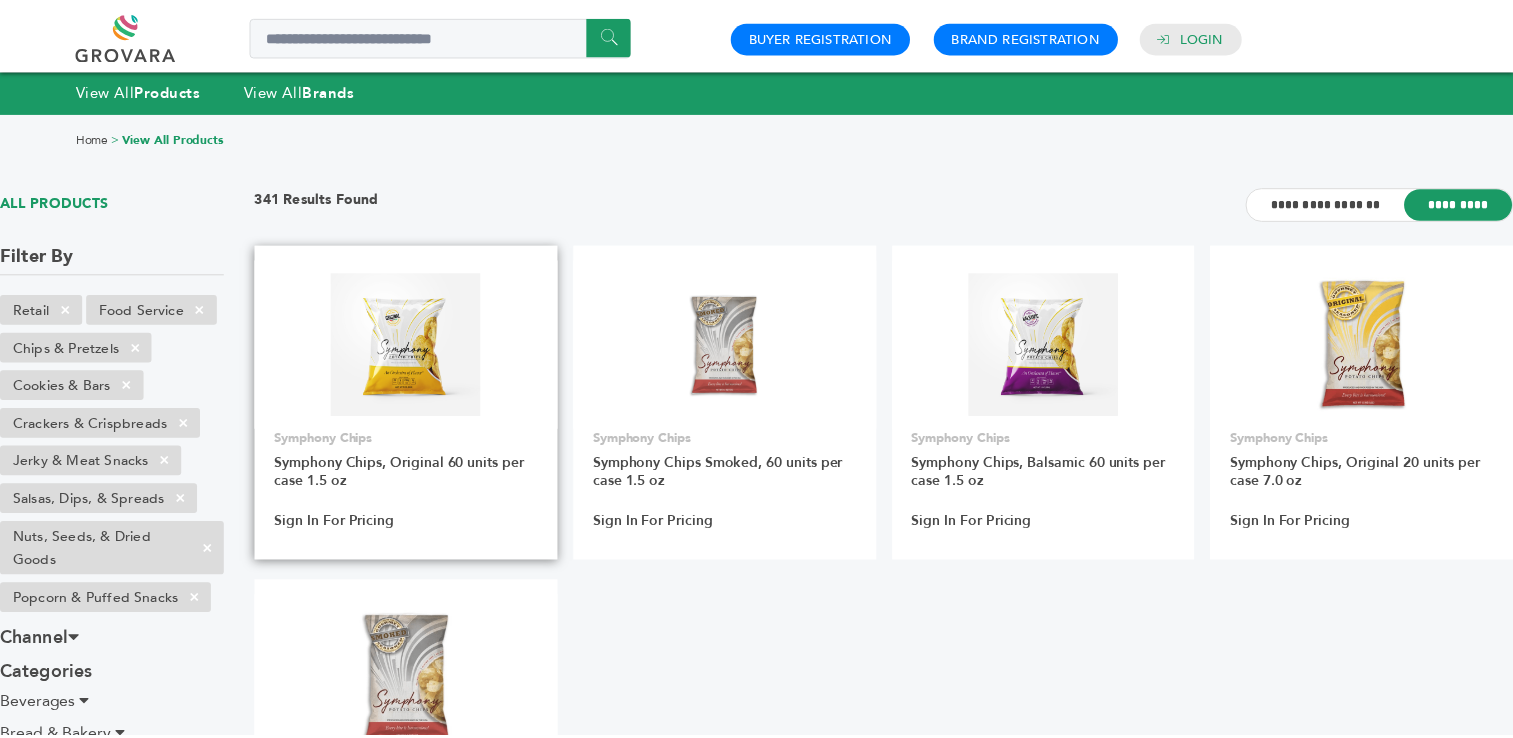 scroll, scrollTop: 0, scrollLeft: 0, axis: both 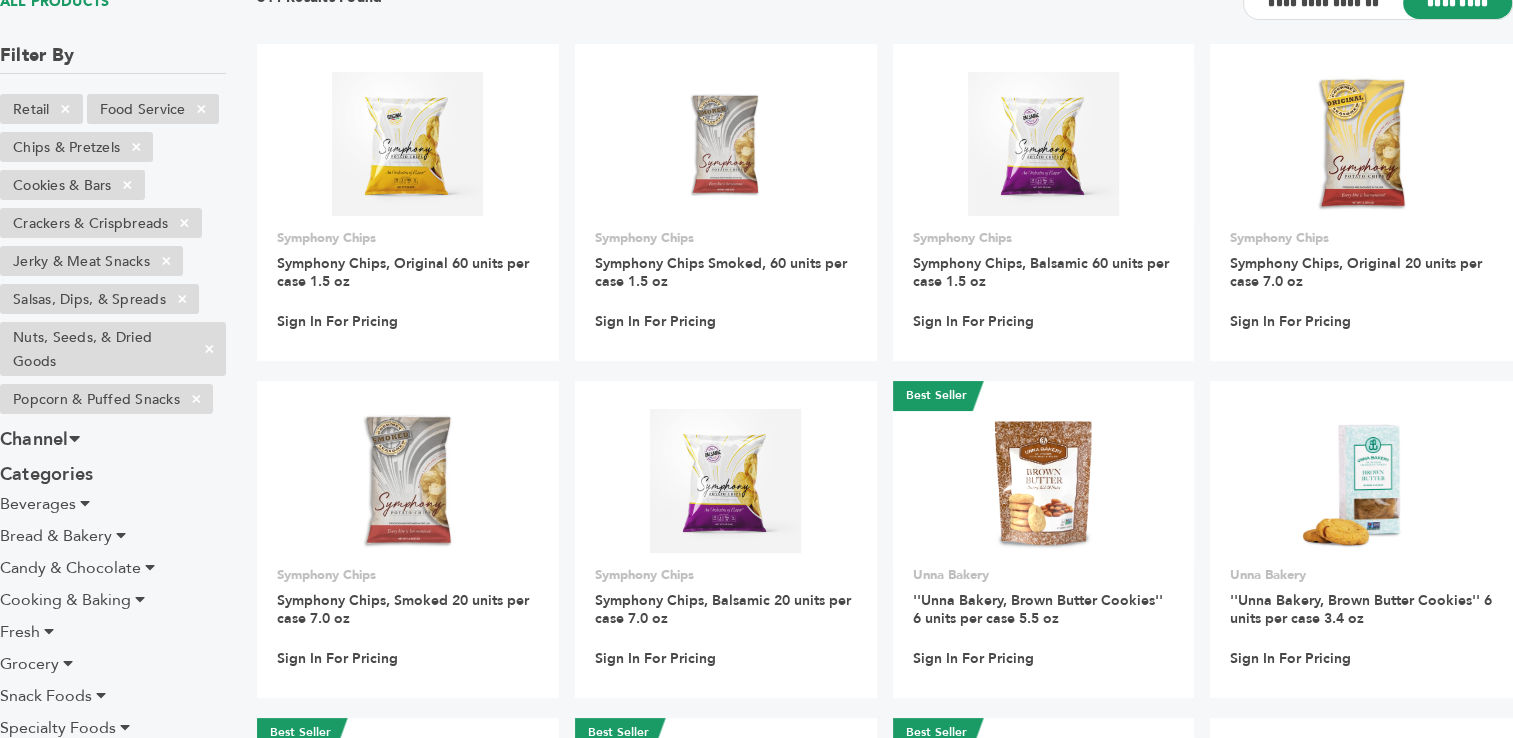 click at bounding box center (85, 503) 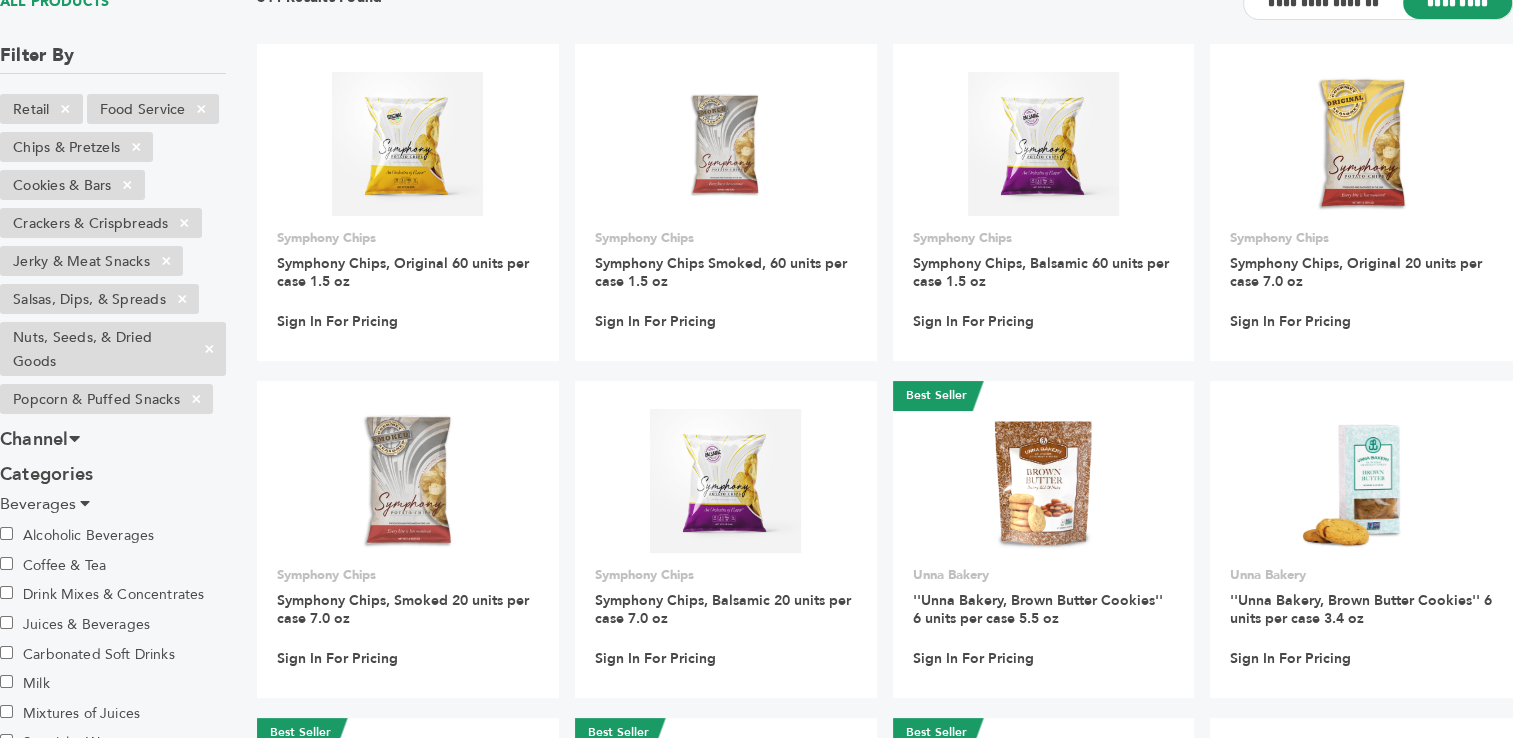 click on "Alcoholic Beverages" at bounding box center (77, 535) 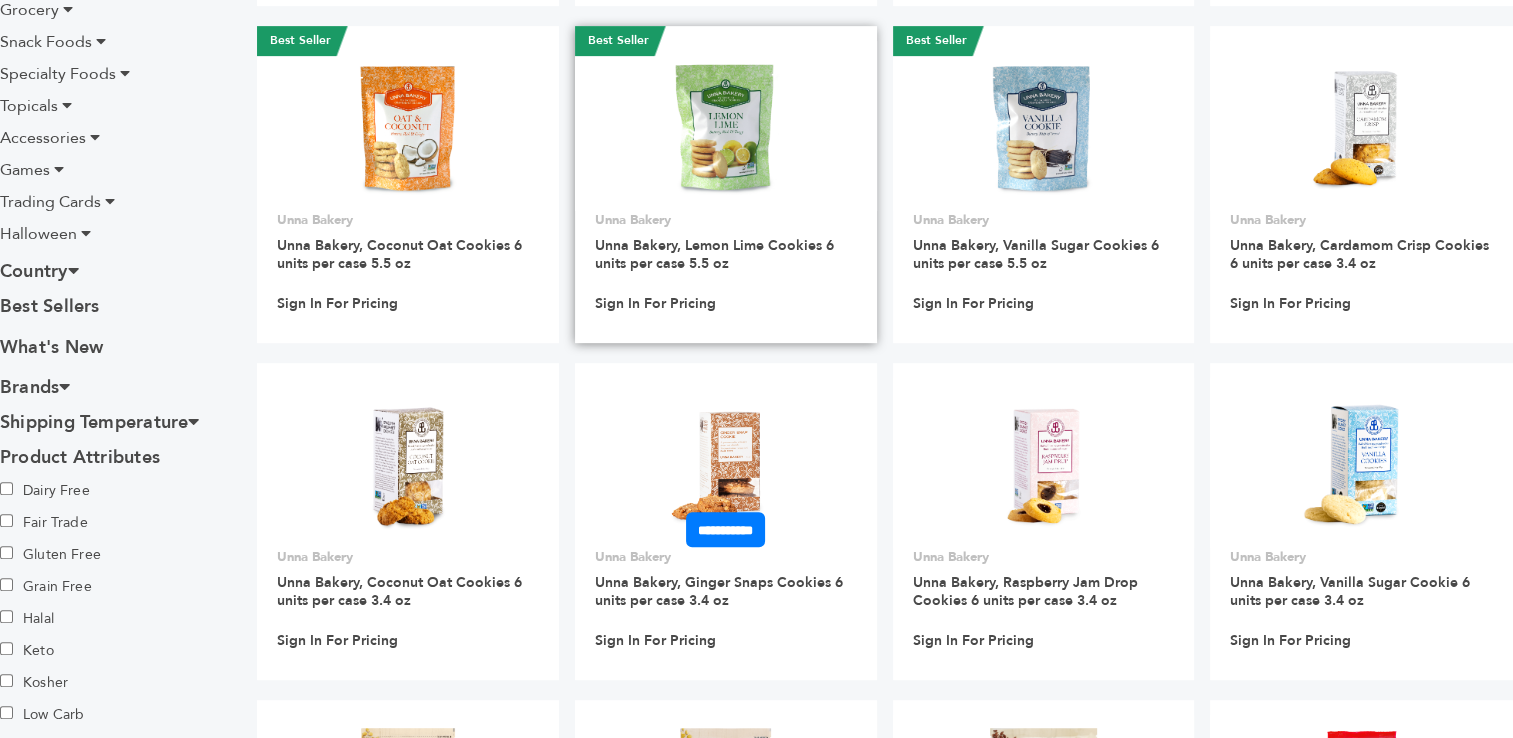 scroll, scrollTop: 1100, scrollLeft: 0, axis: vertical 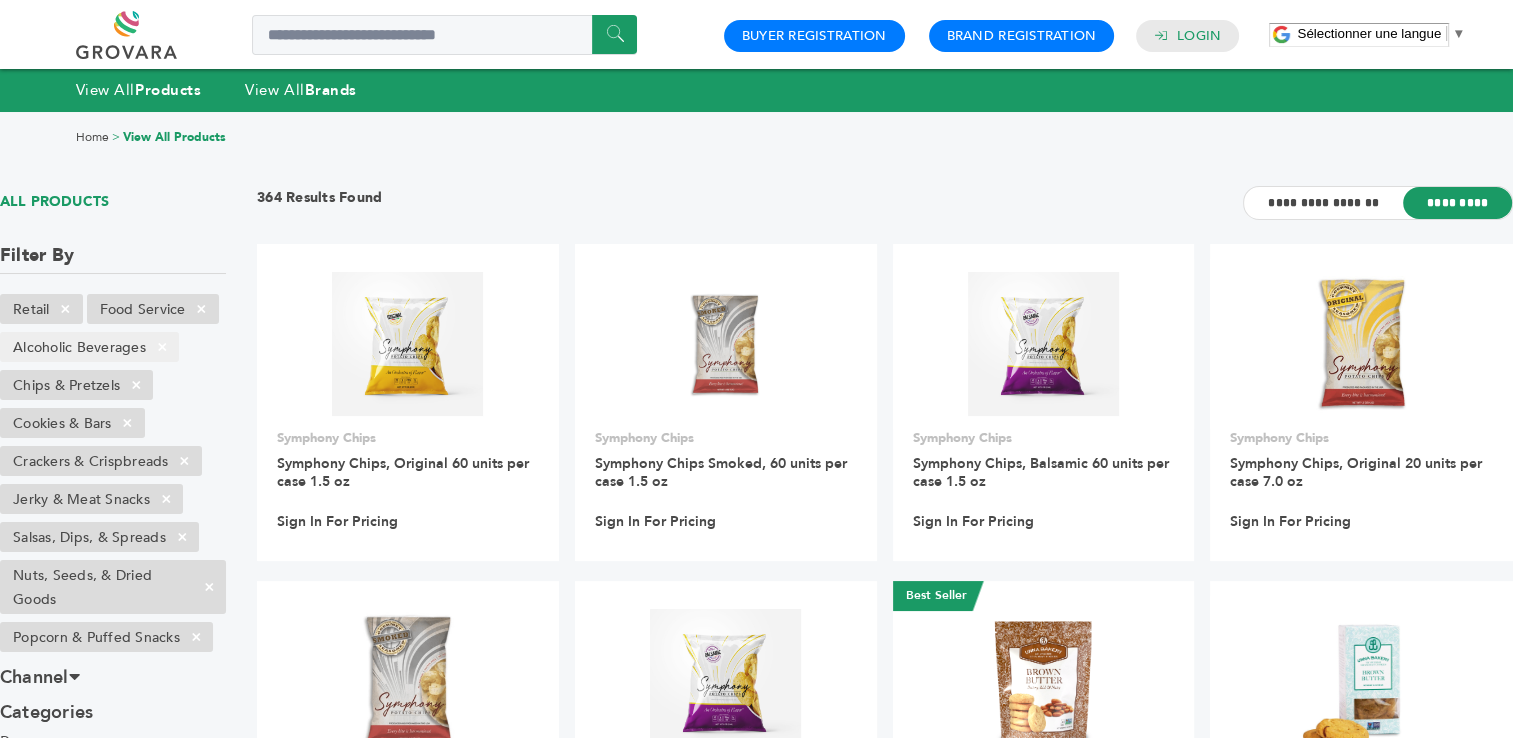 click on "Alcoholic Beverages ×" at bounding box center (89, 347) 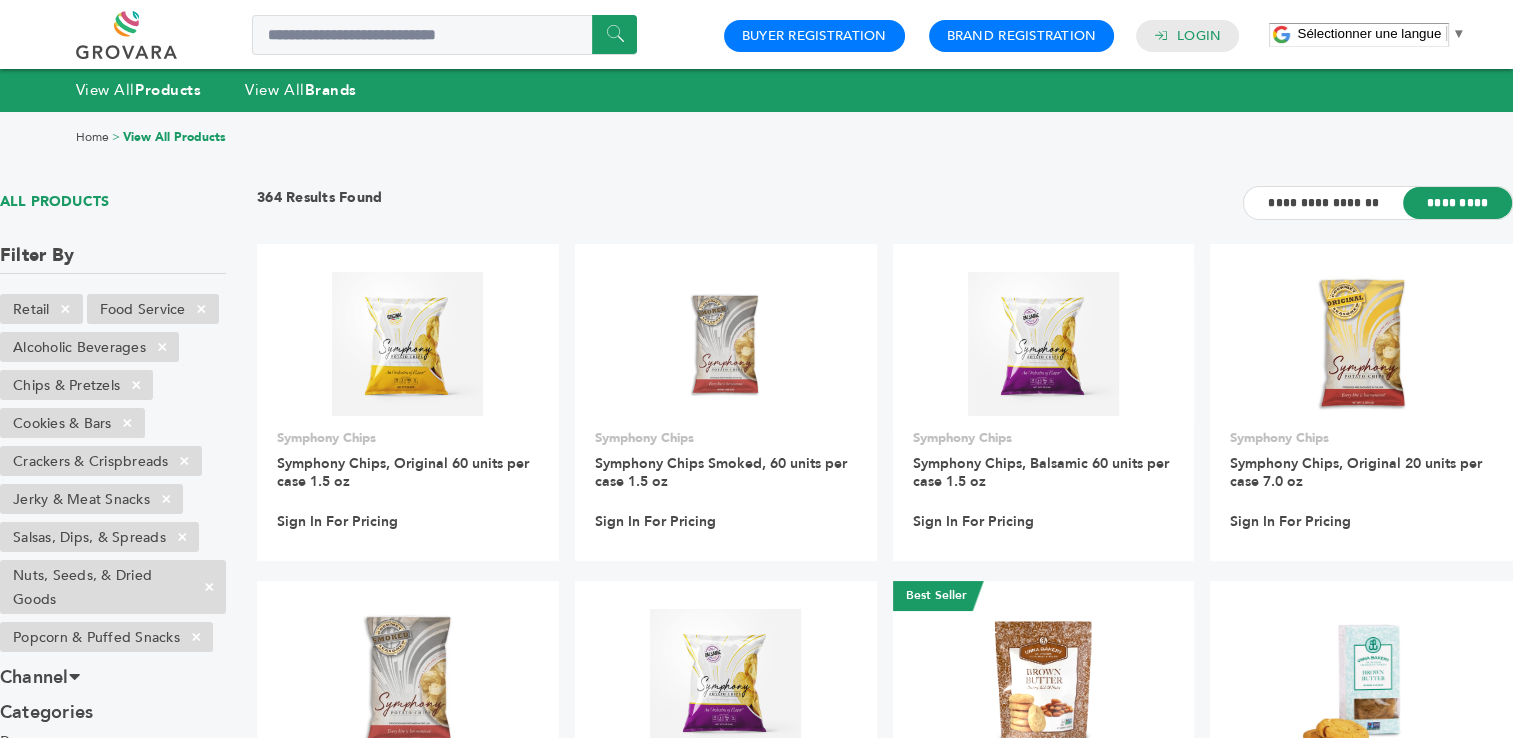 click at bounding box center (149, 35) 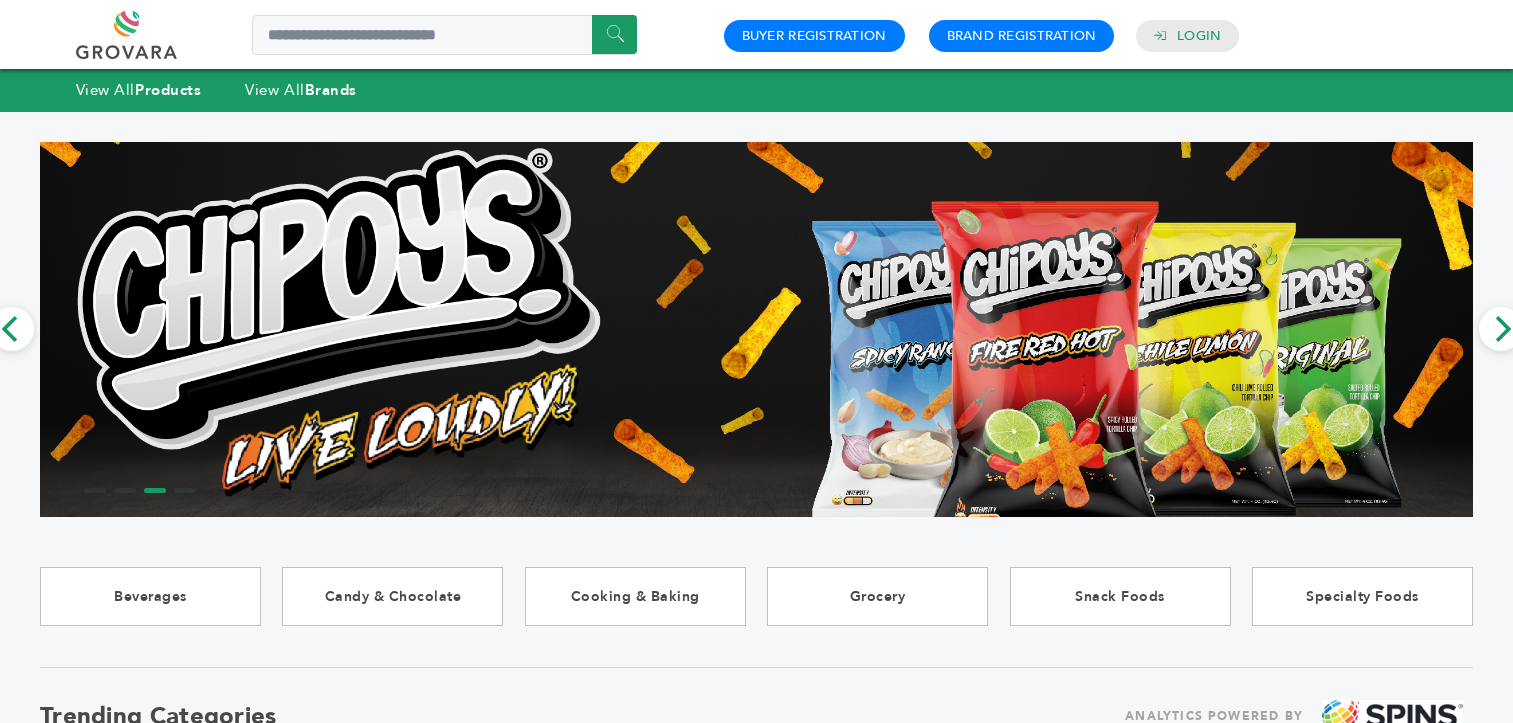 scroll, scrollTop: 0, scrollLeft: 0, axis: both 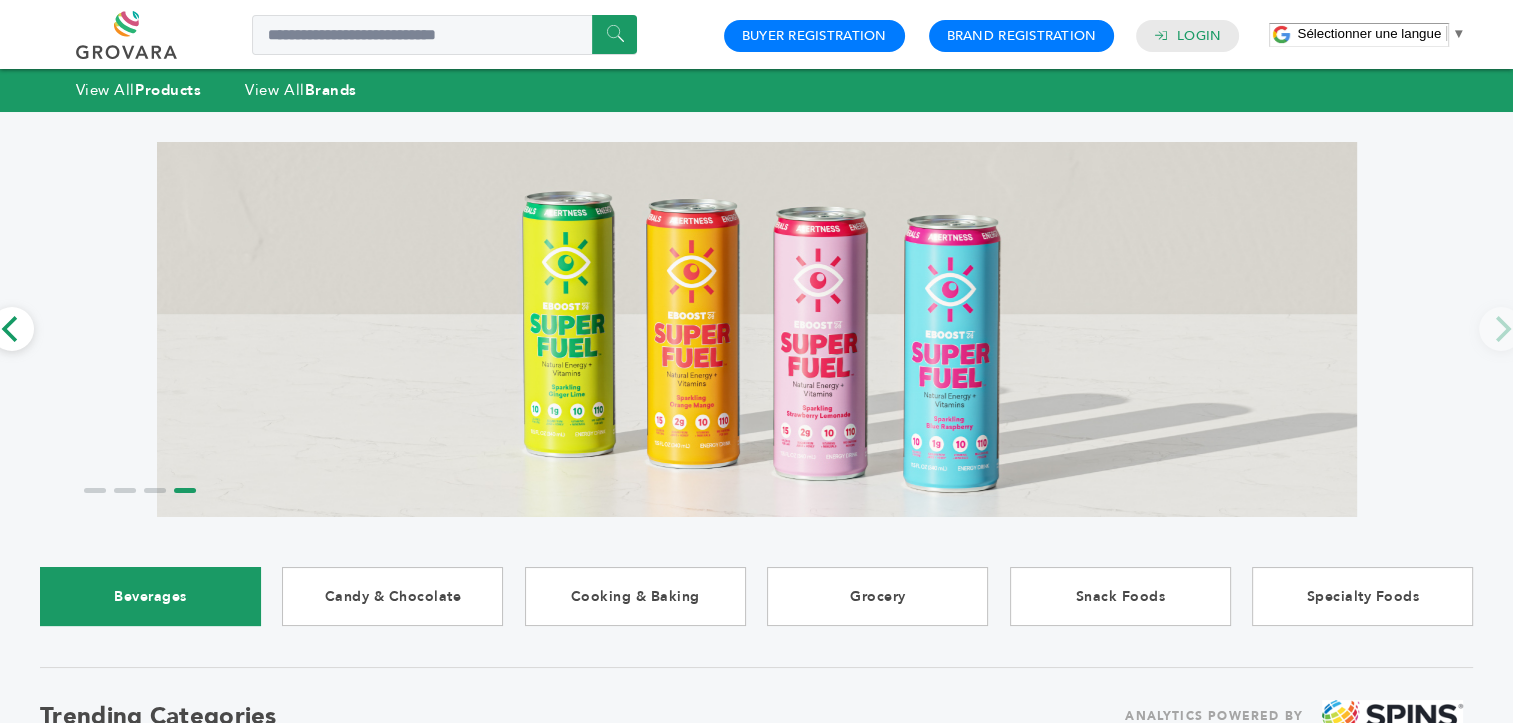click on "Beverages" at bounding box center [150, 596] 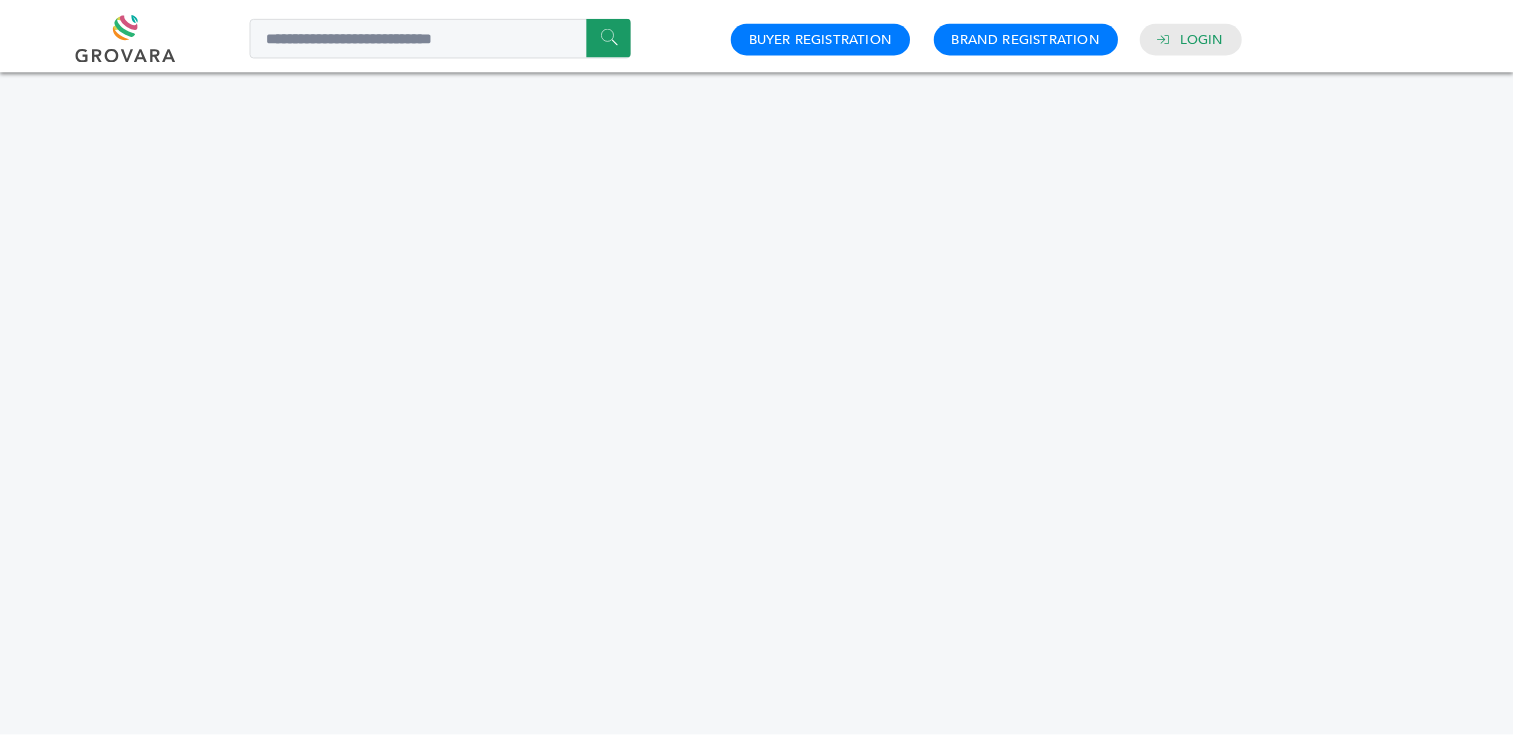 scroll, scrollTop: 0, scrollLeft: 0, axis: both 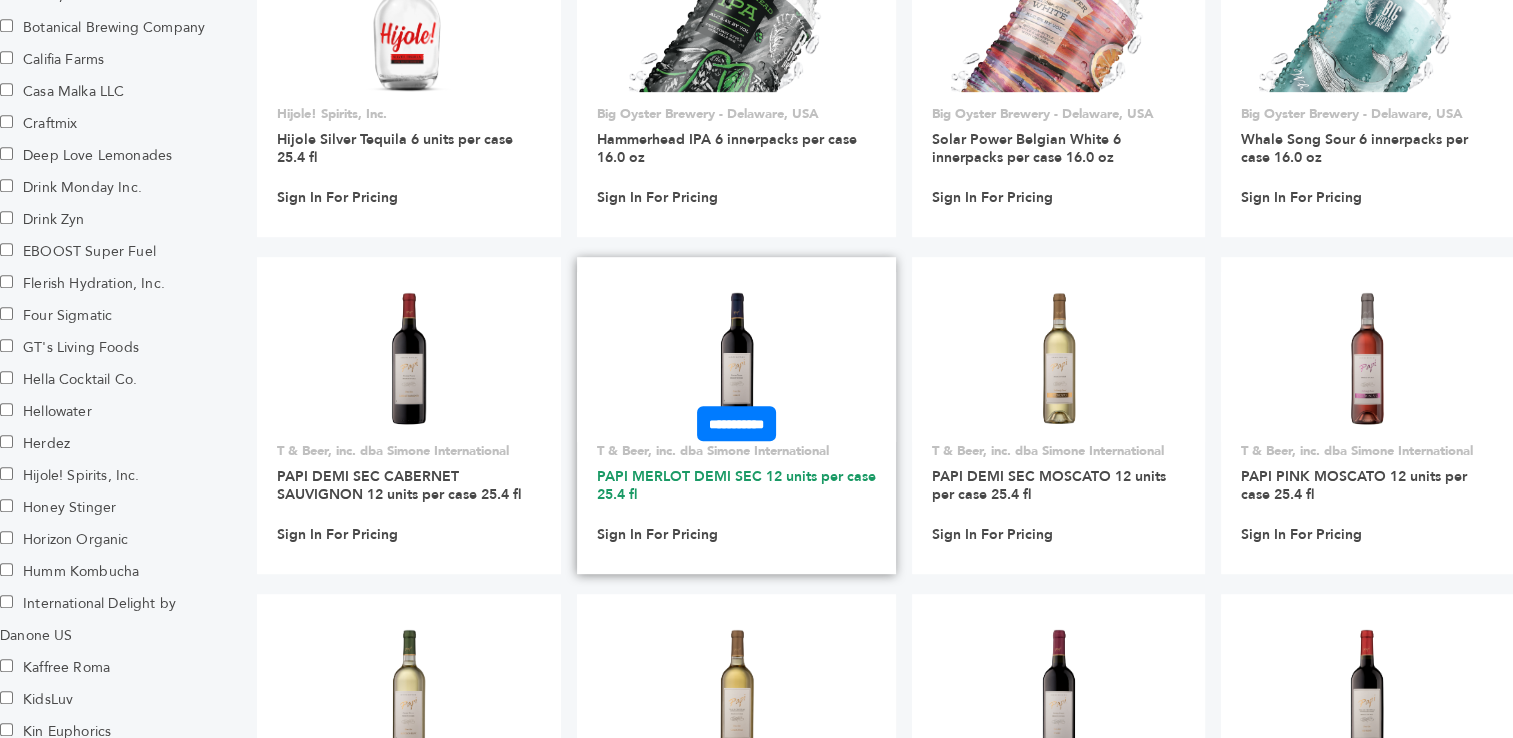click on "PAPI MERLOT DEMI SEC  12 units per case 25.4 fl" at bounding box center [736, 485] 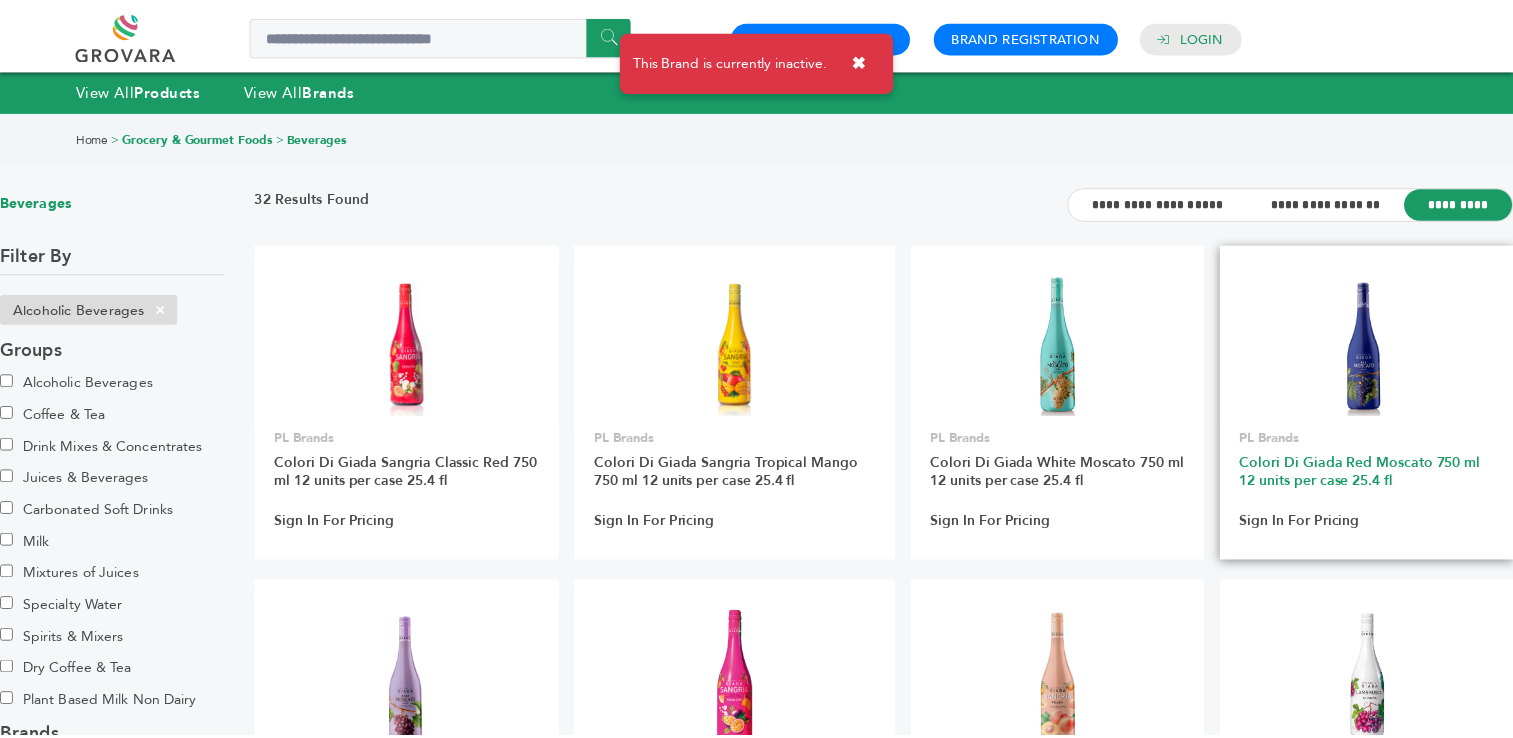 scroll, scrollTop: 0, scrollLeft: 0, axis: both 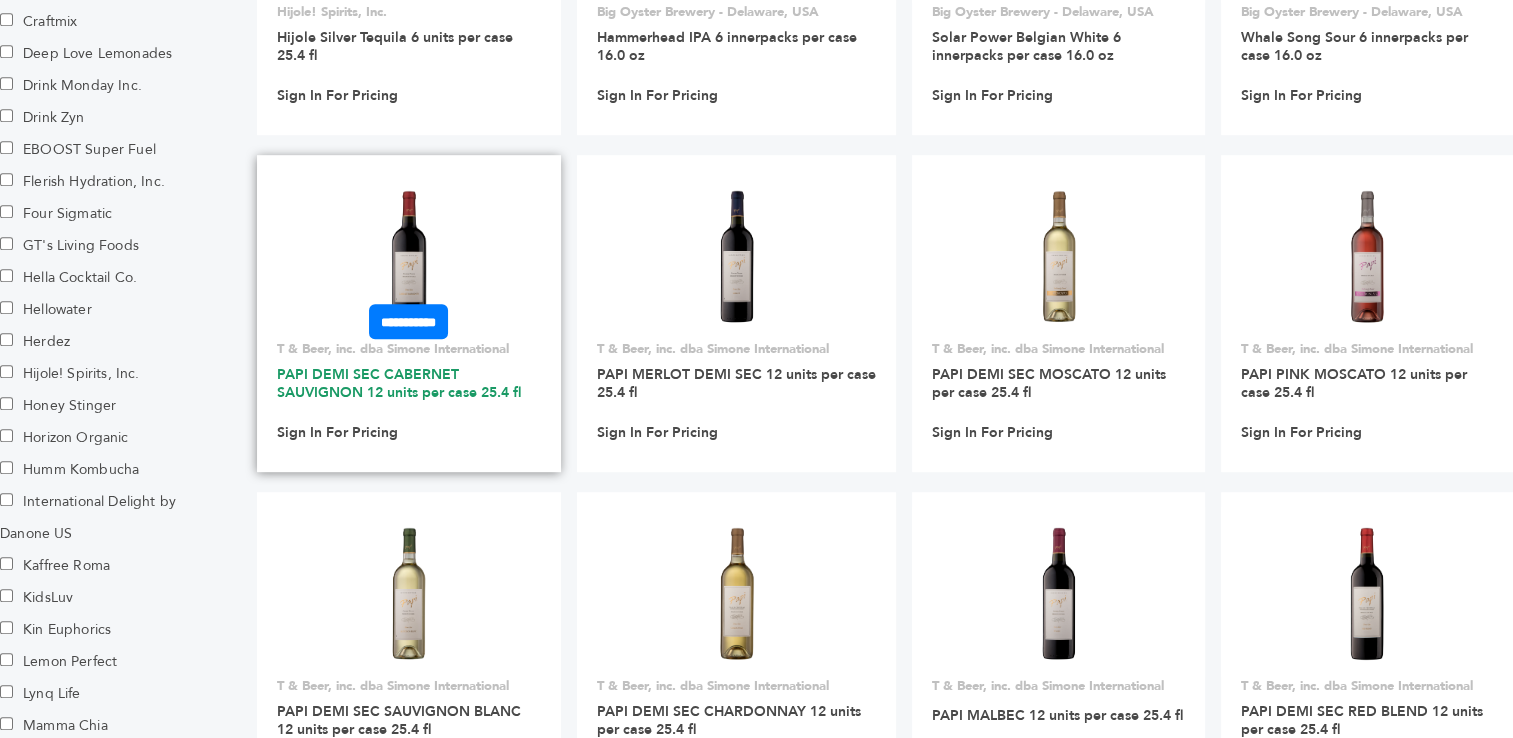 click on "PAPI DEMI SEC CABERNET SAUVIGNON  12 units per case 25.4 fl" at bounding box center [399, 383] 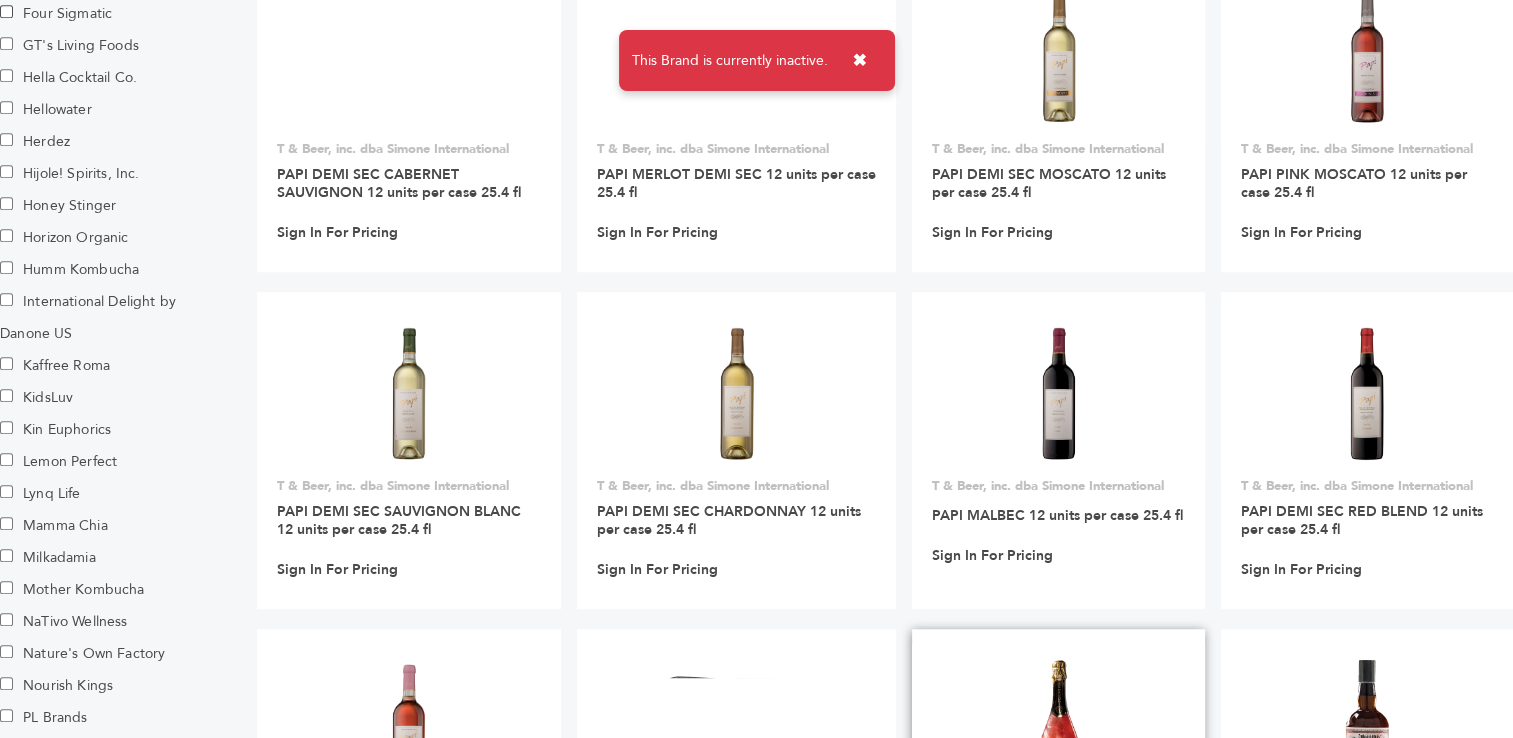 scroll, scrollTop: 1800, scrollLeft: 0, axis: vertical 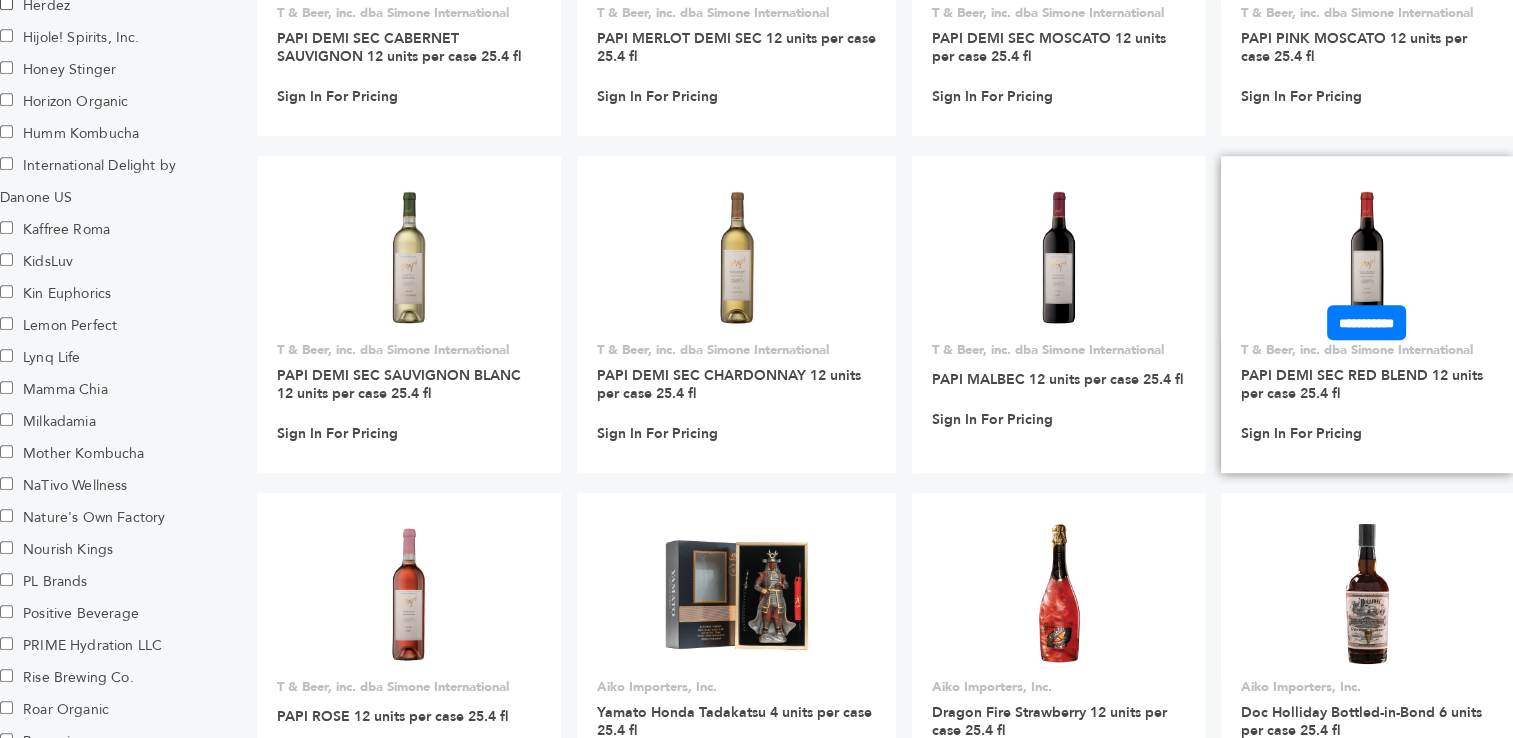 click at bounding box center [1366, 256] 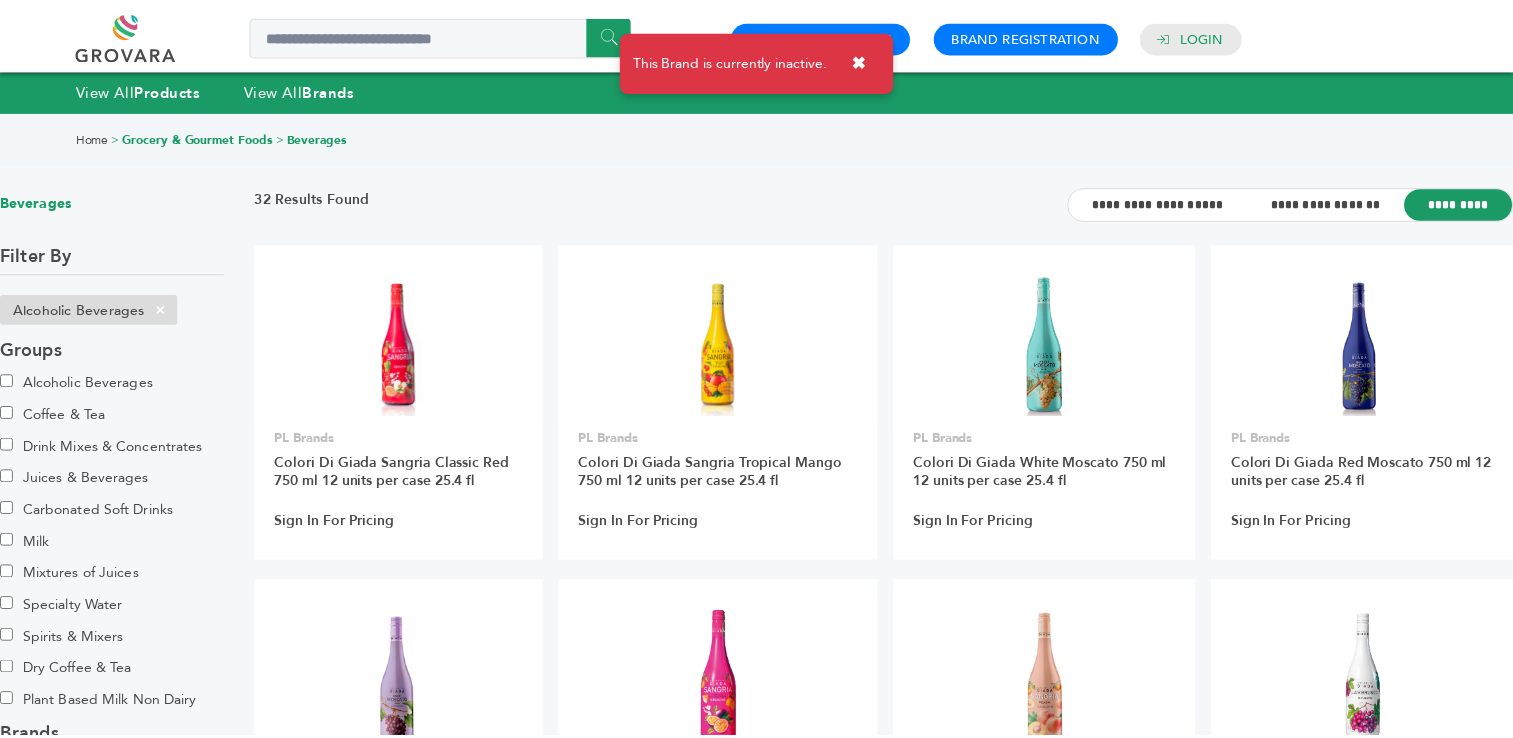 scroll, scrollTop: 0, scrollLeft: 0, axis: both 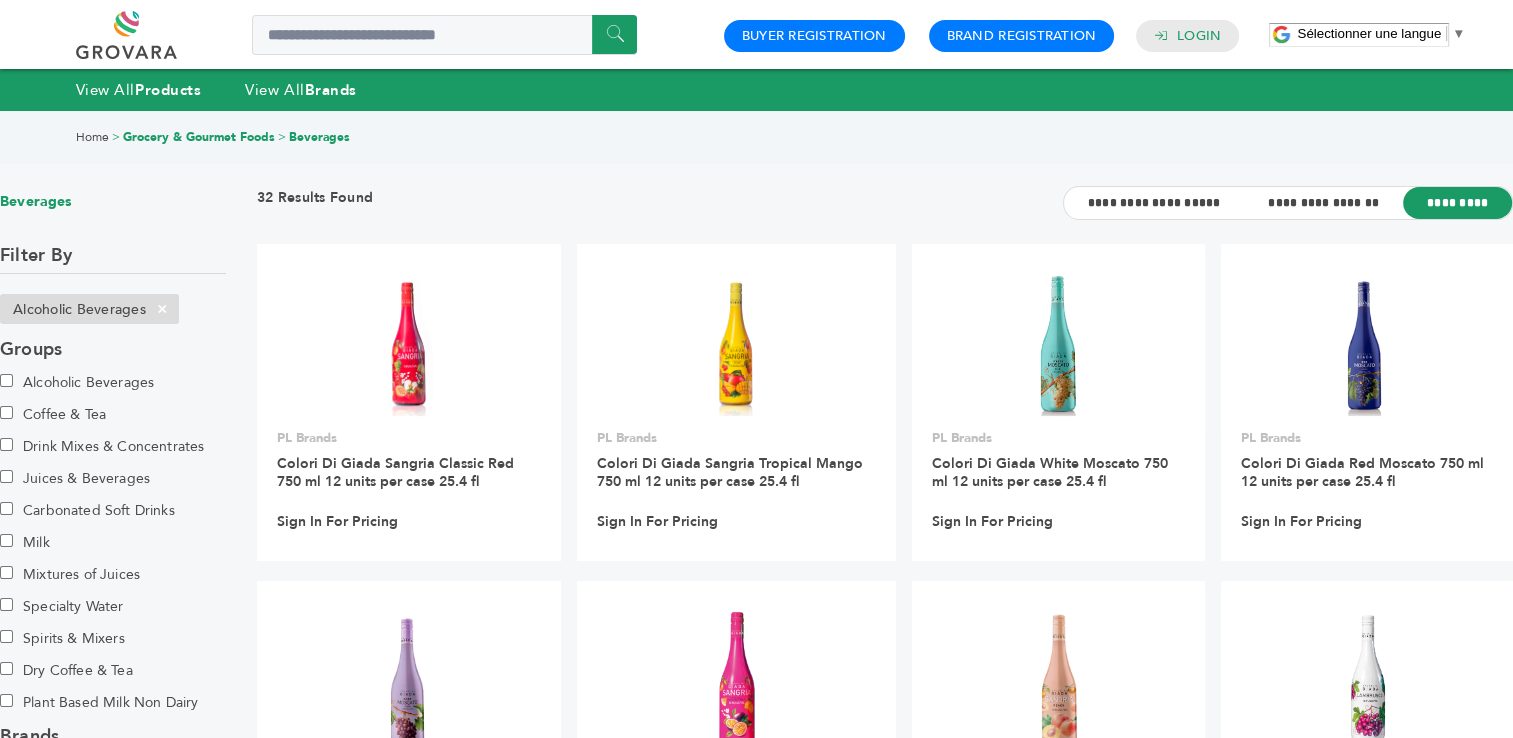 click on "Sélectionner une langue" at bounding box center (1369, 33) 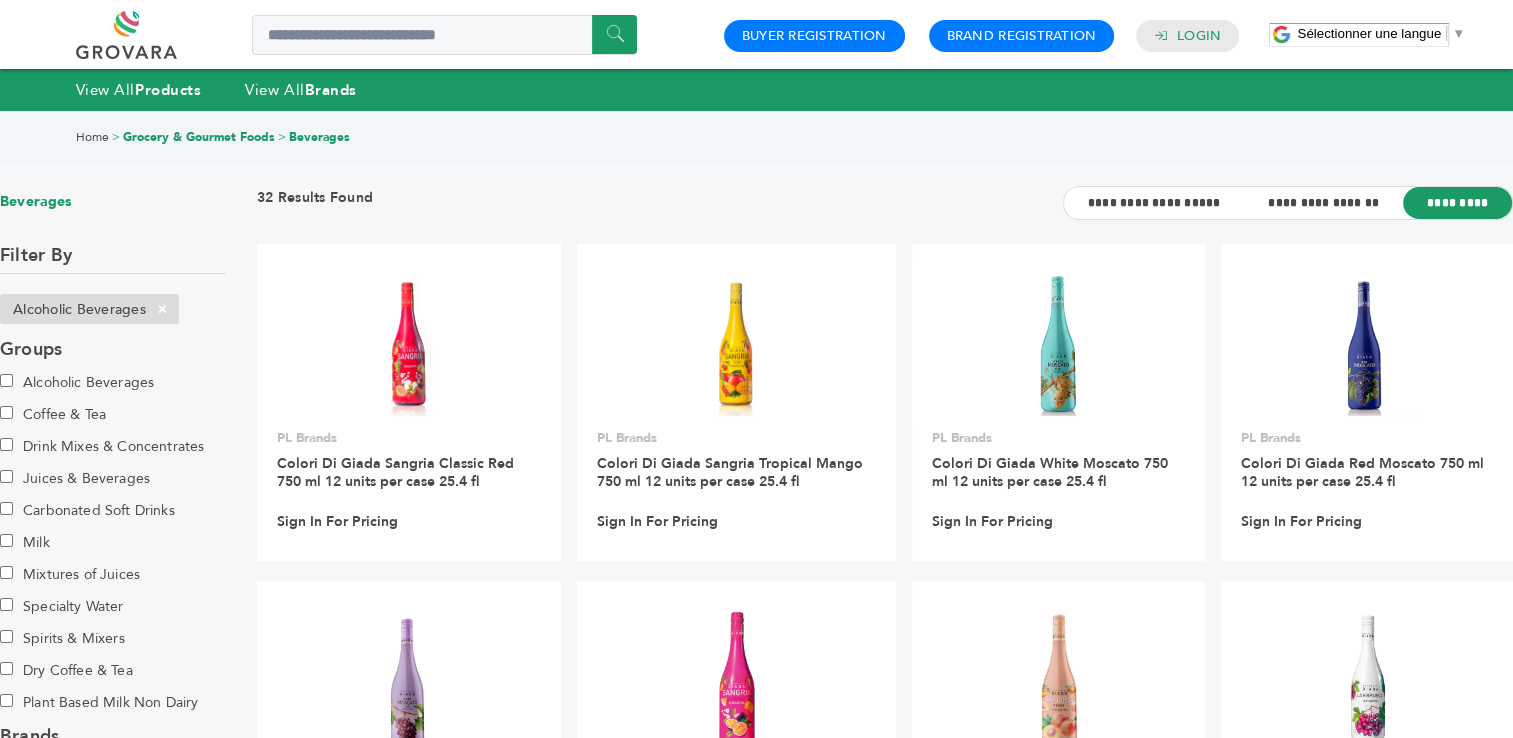 click on "******
0															0
Buyer Registration
Brand Registration
Login
Sélectionner une langue ​ ▼
Menu" at bounding box center [756, 34] 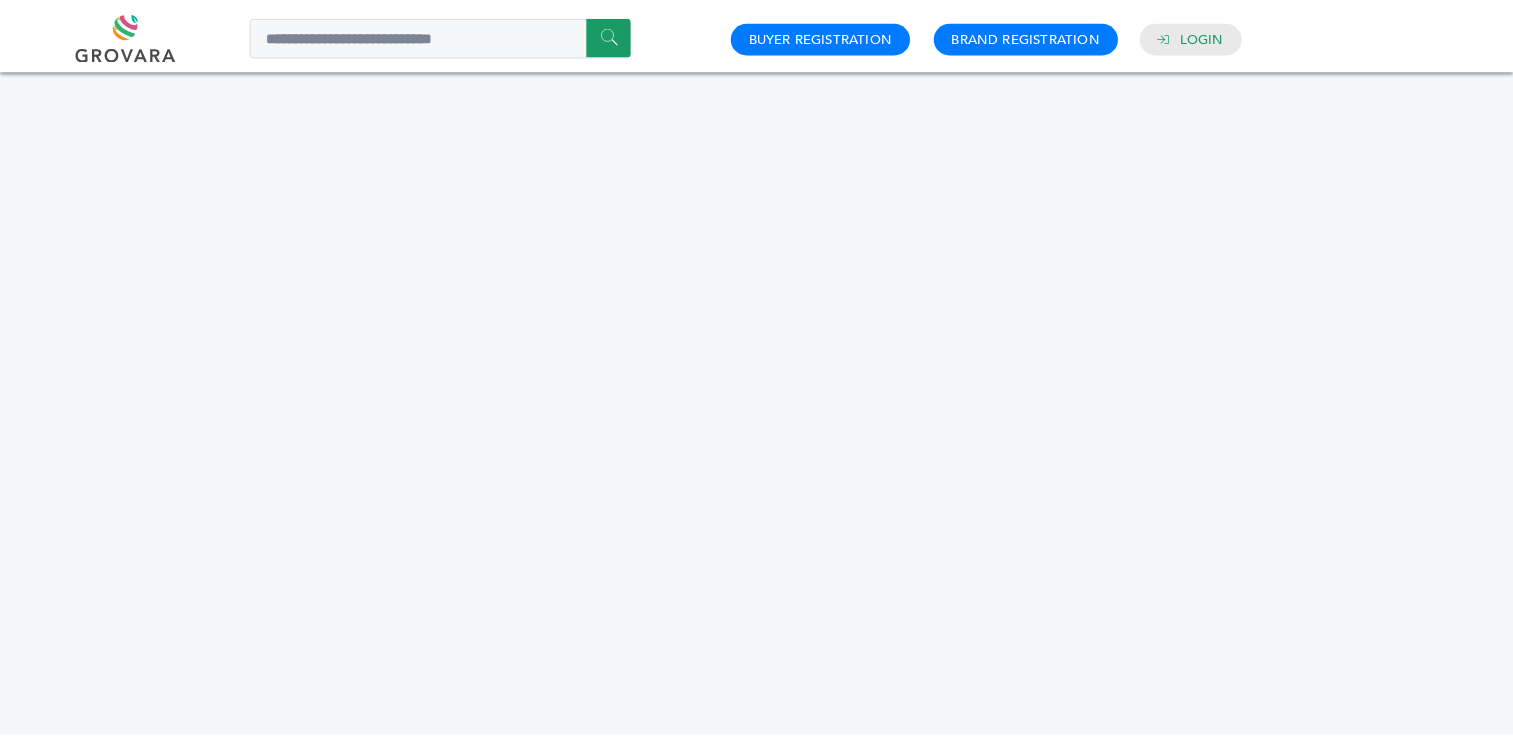scroll, scrollTop: 0, scrollLeft: 0, axis: both 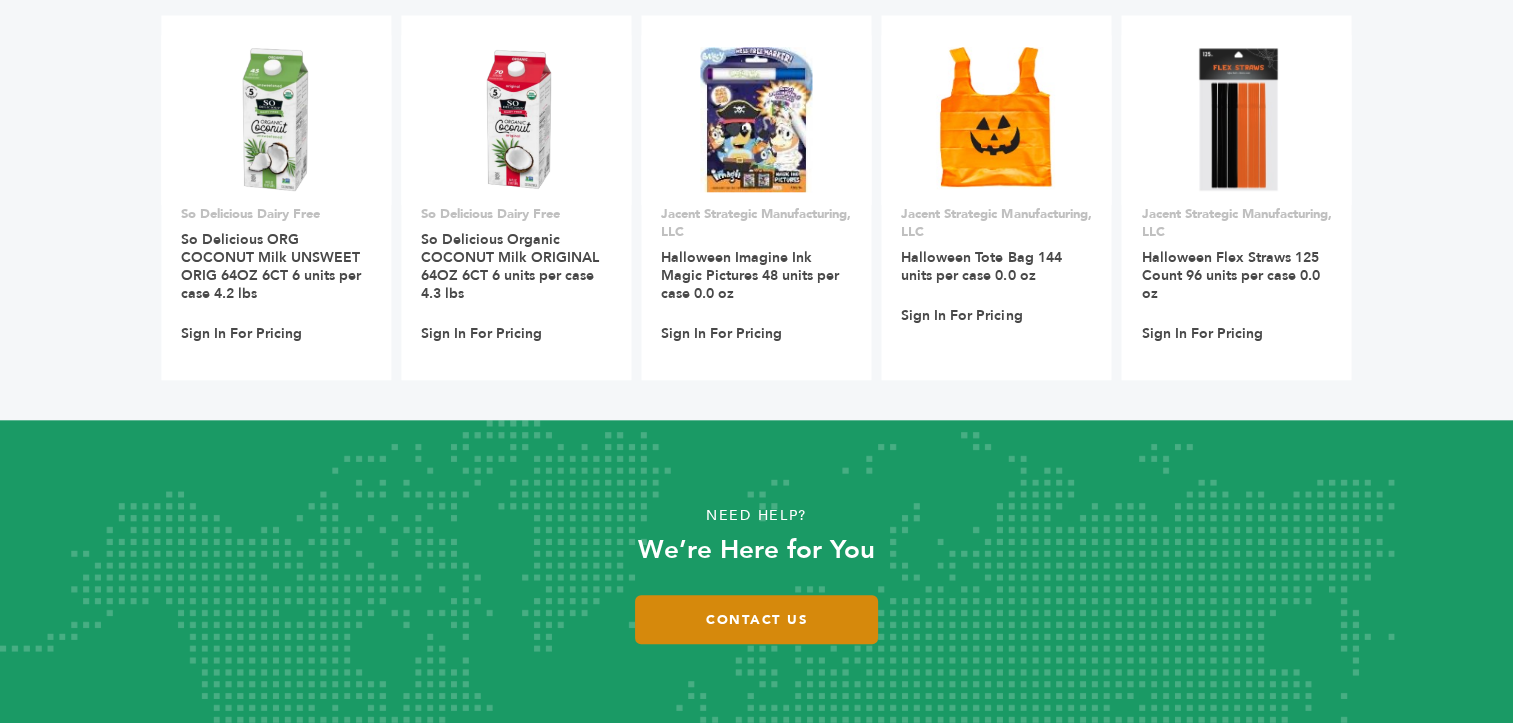 click on "Contact Us" at bounding box center (756, 619) 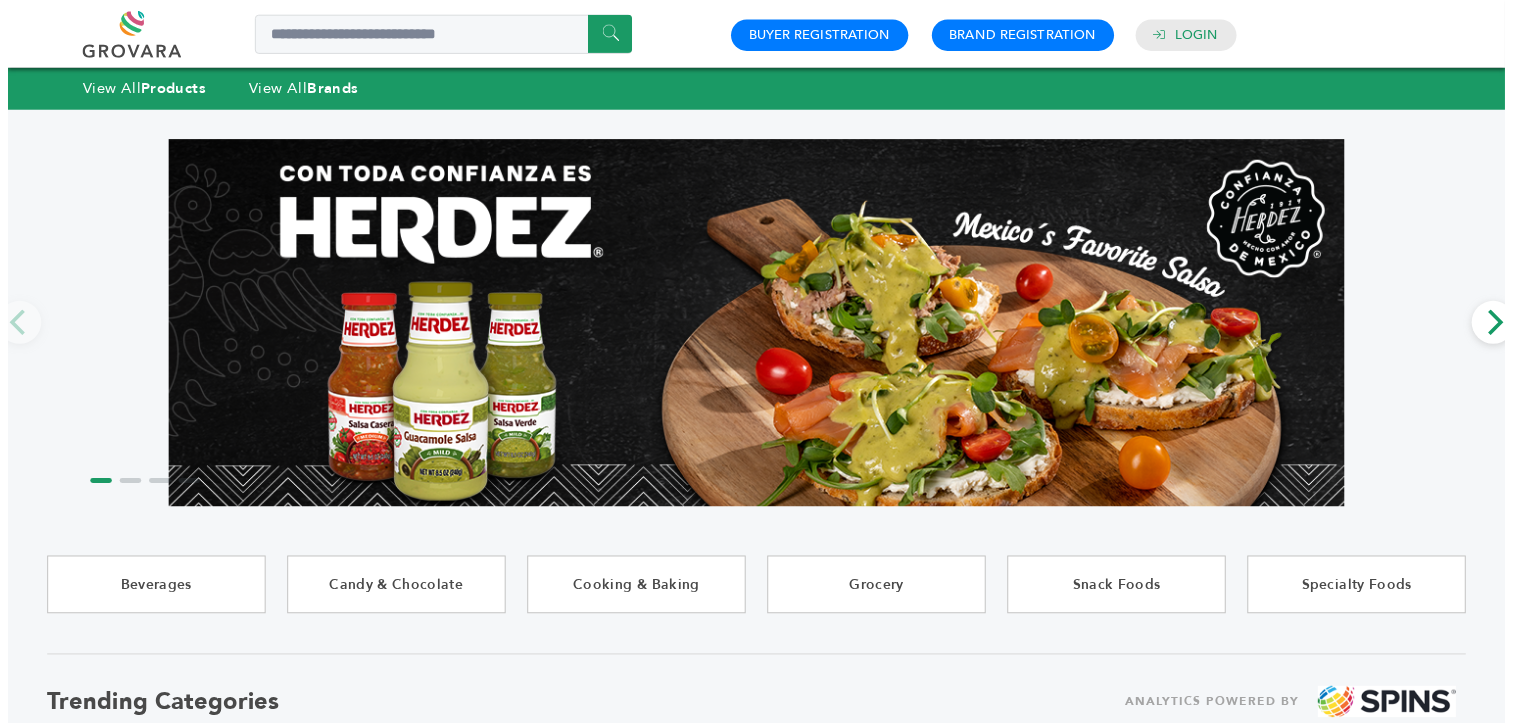 scroll, scrollTop: 1923, scrollLeft: 0, axis: vertical 